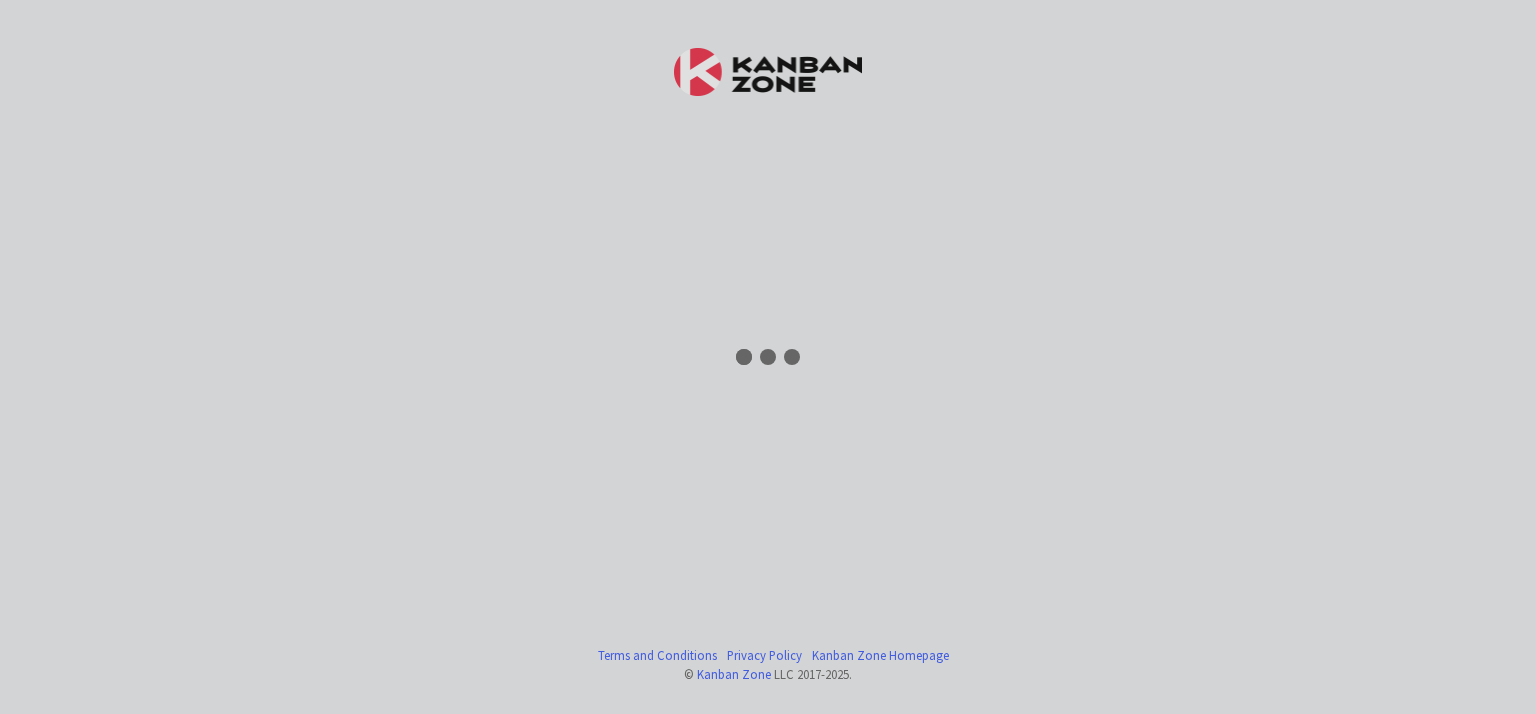 scroll, scrollTop: 0, scrollLeft: 0, axis: both 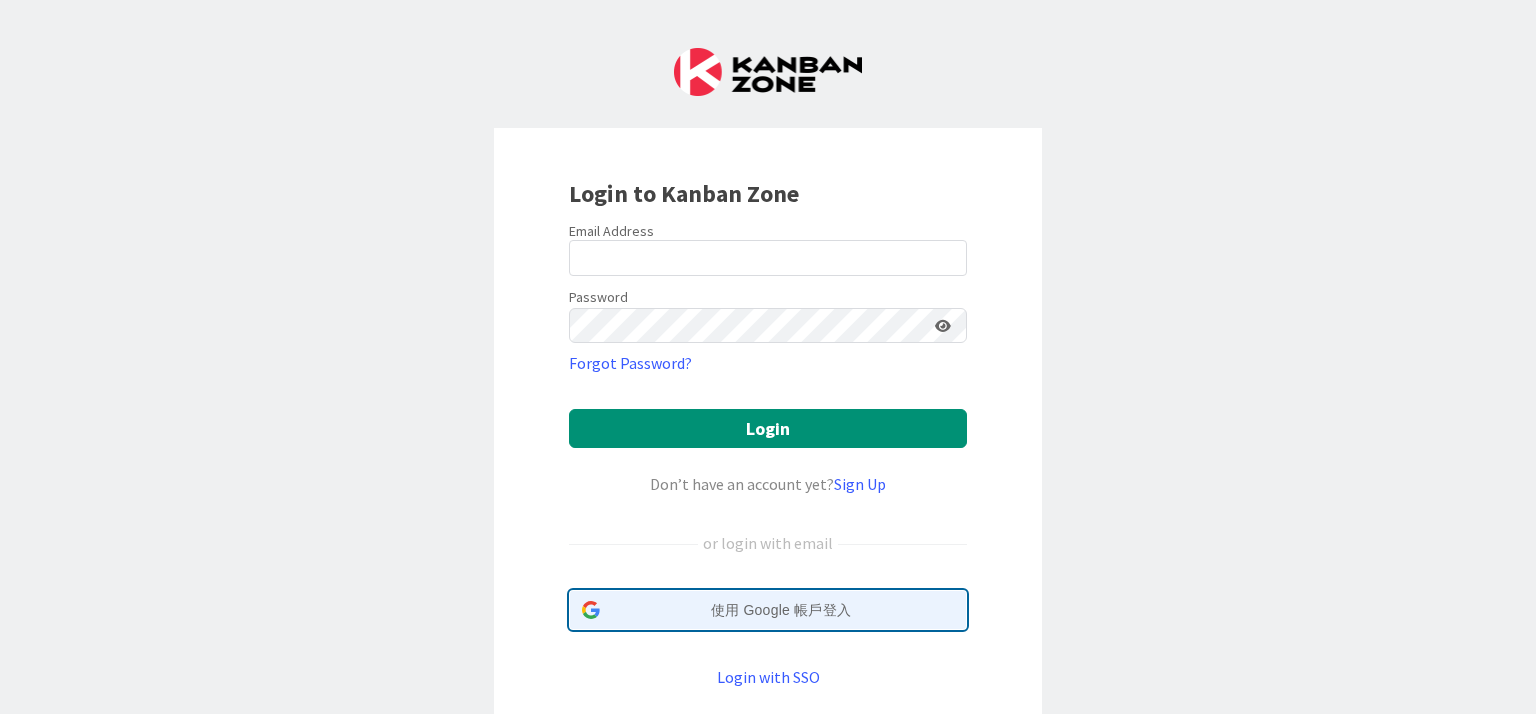 click on "使用 Google 帳戶登入" at bounding box center (781, 610) 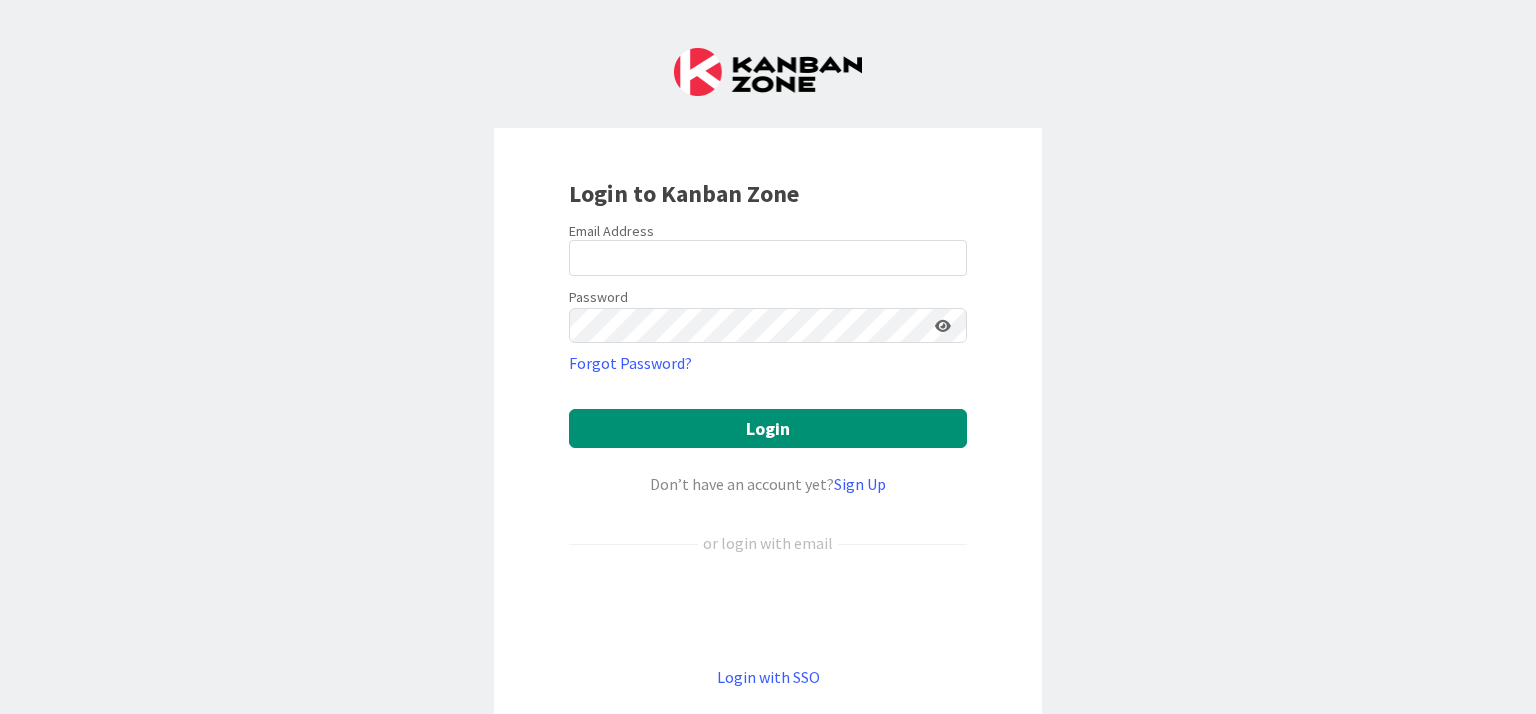 scroll, scrollTop: 0, scrollLeft: 0, axis: both 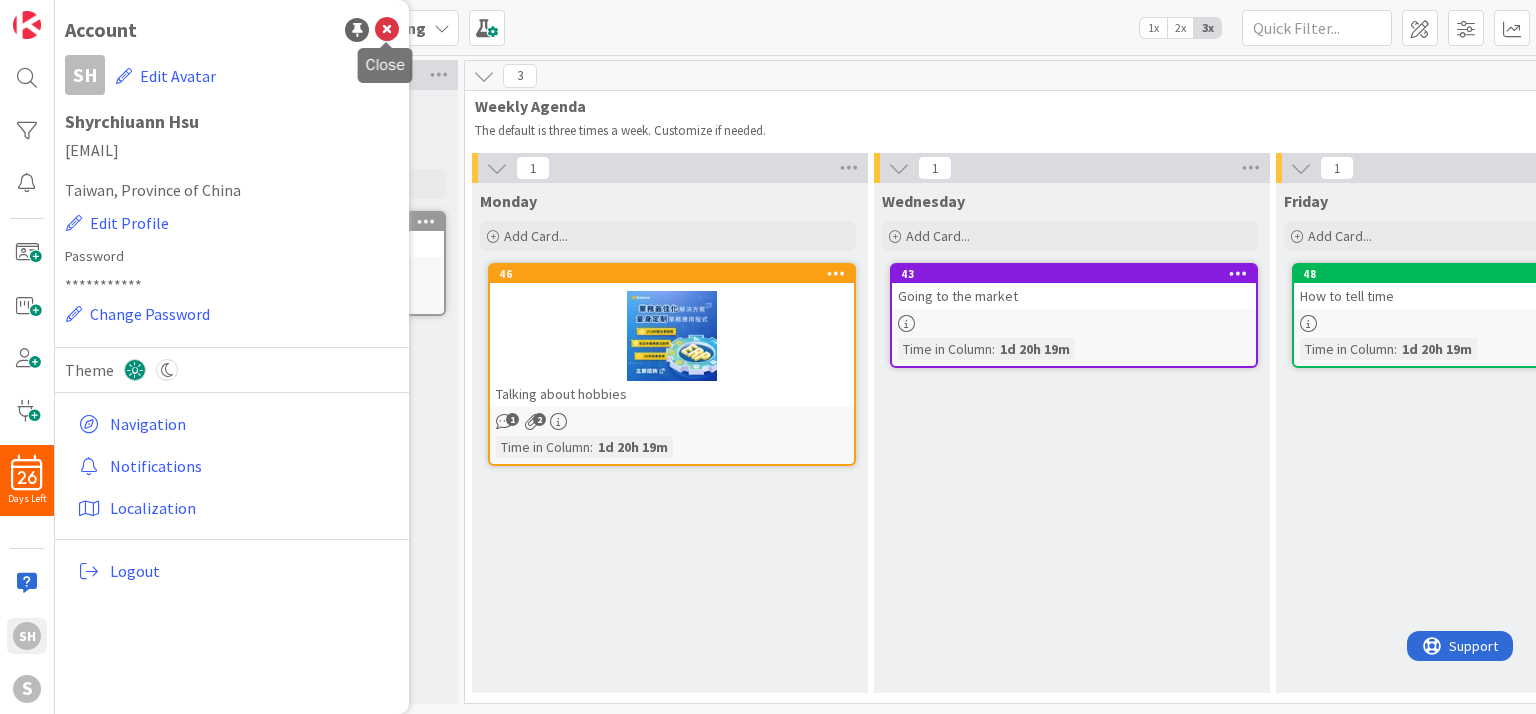 click at bounding box center [387, 30] 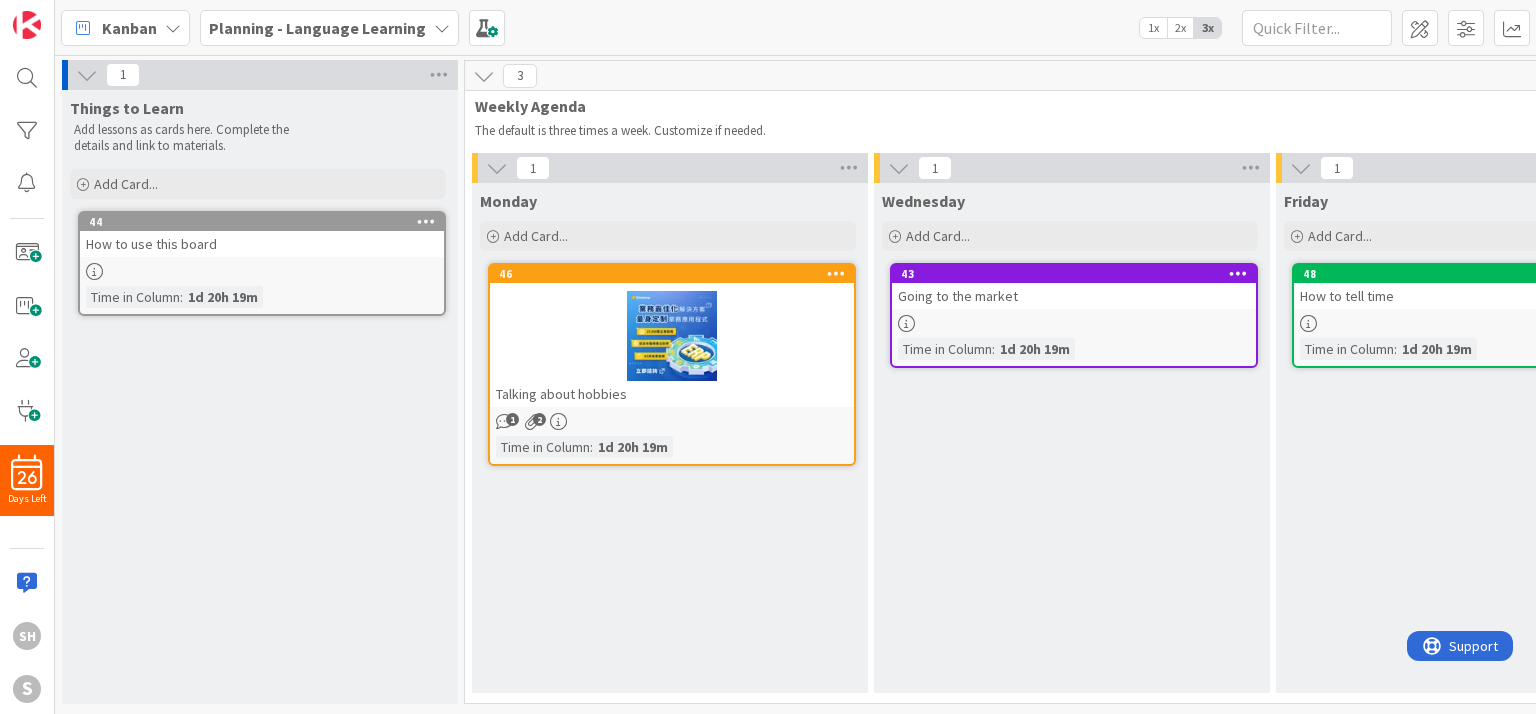 click at bounding box center (1074, 323) 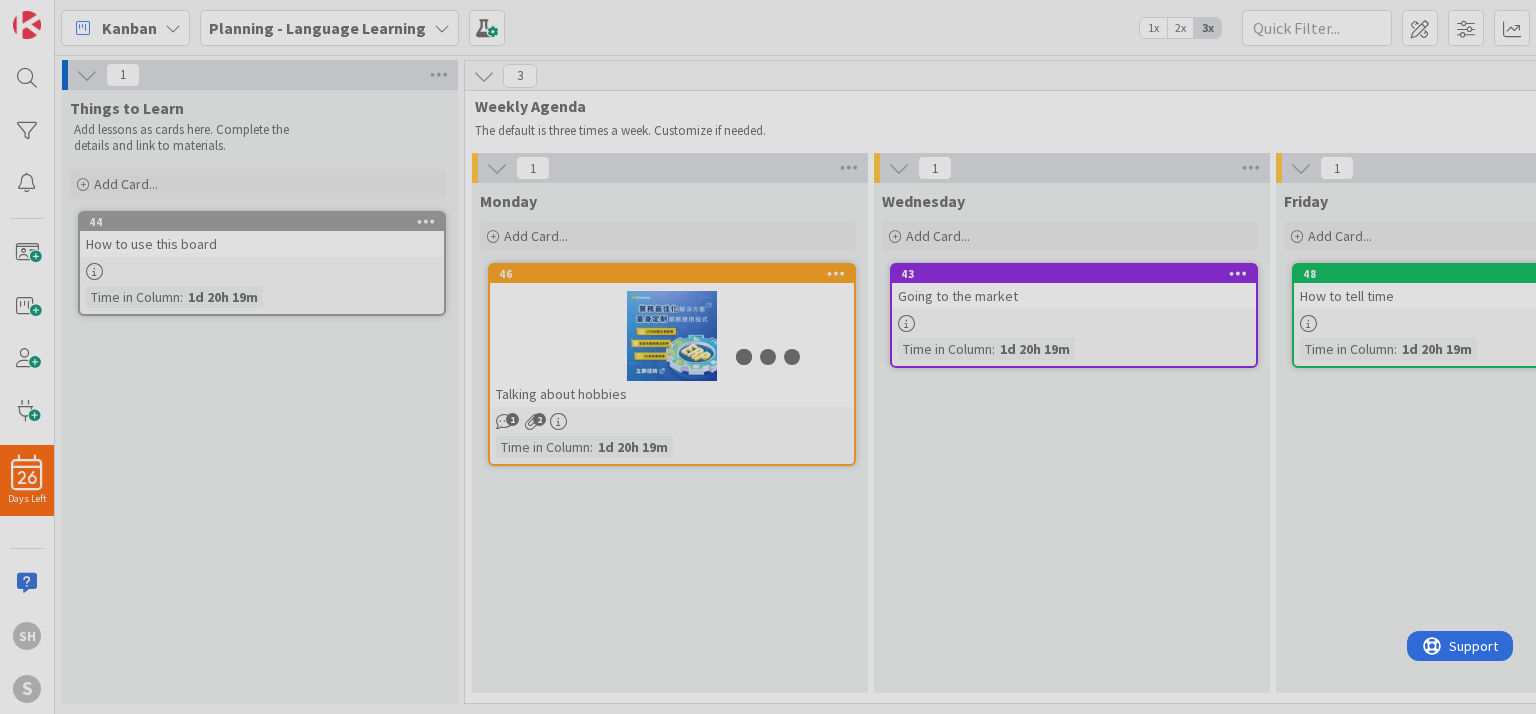 scroll, scrollTop: 0, scrollLeft: 0, axis: both 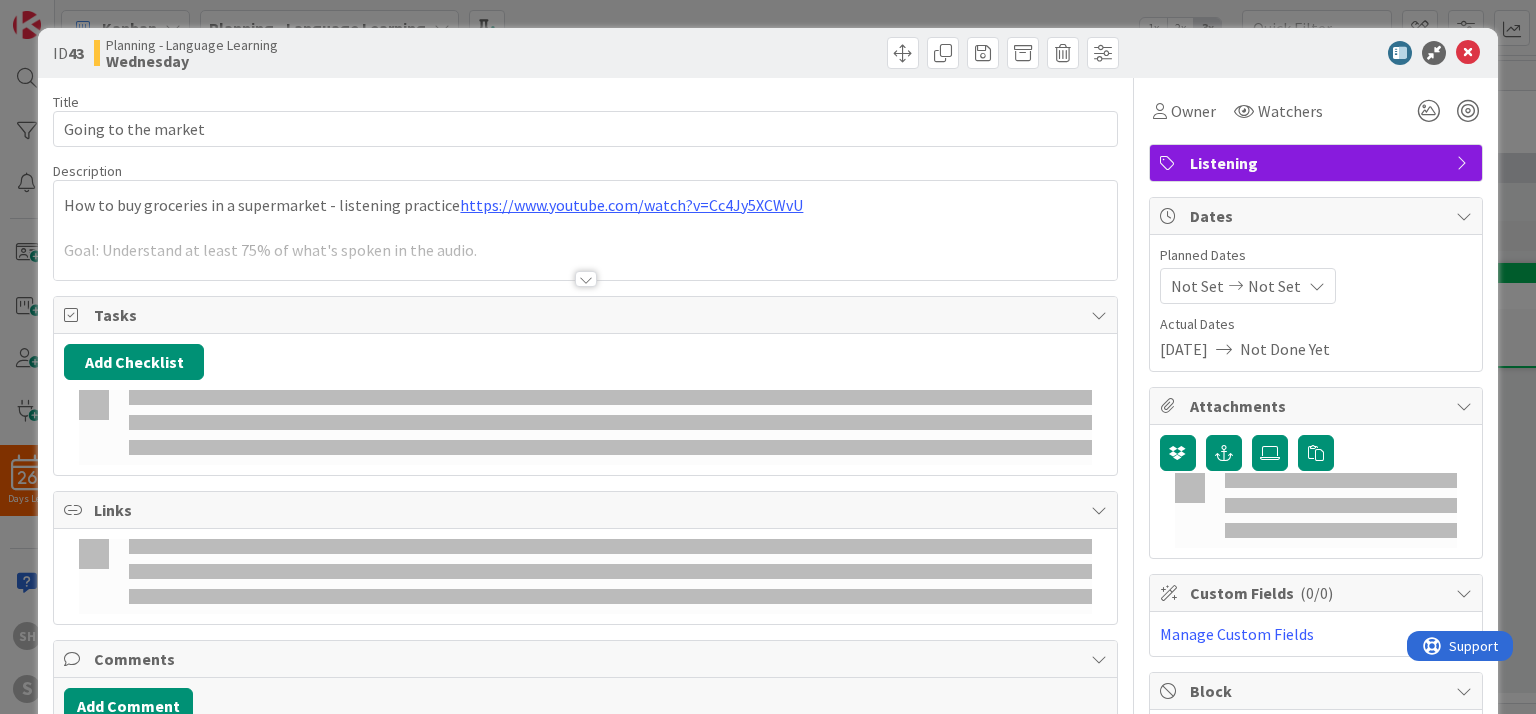 type on "x" 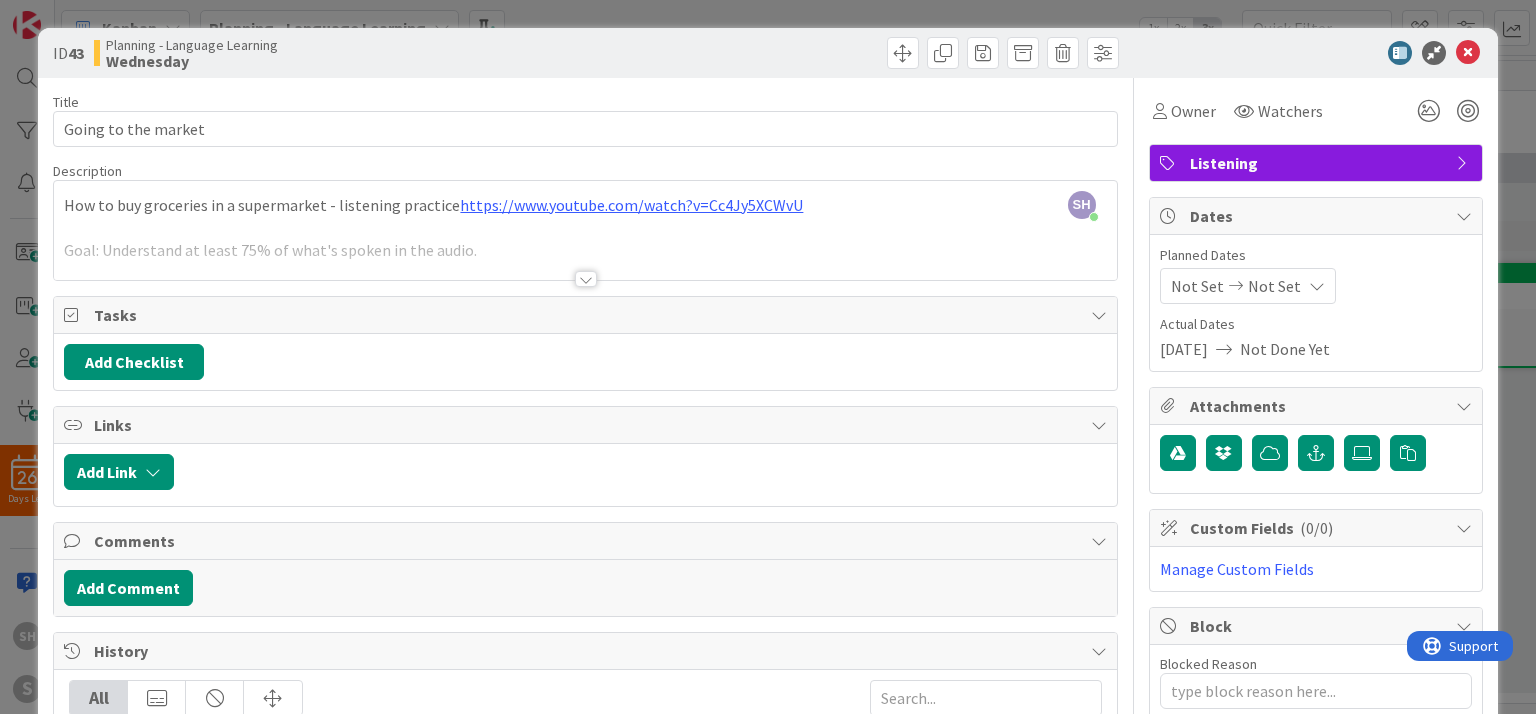 scroll, scrollTop: 0, scrollLeft: 0, axis: both 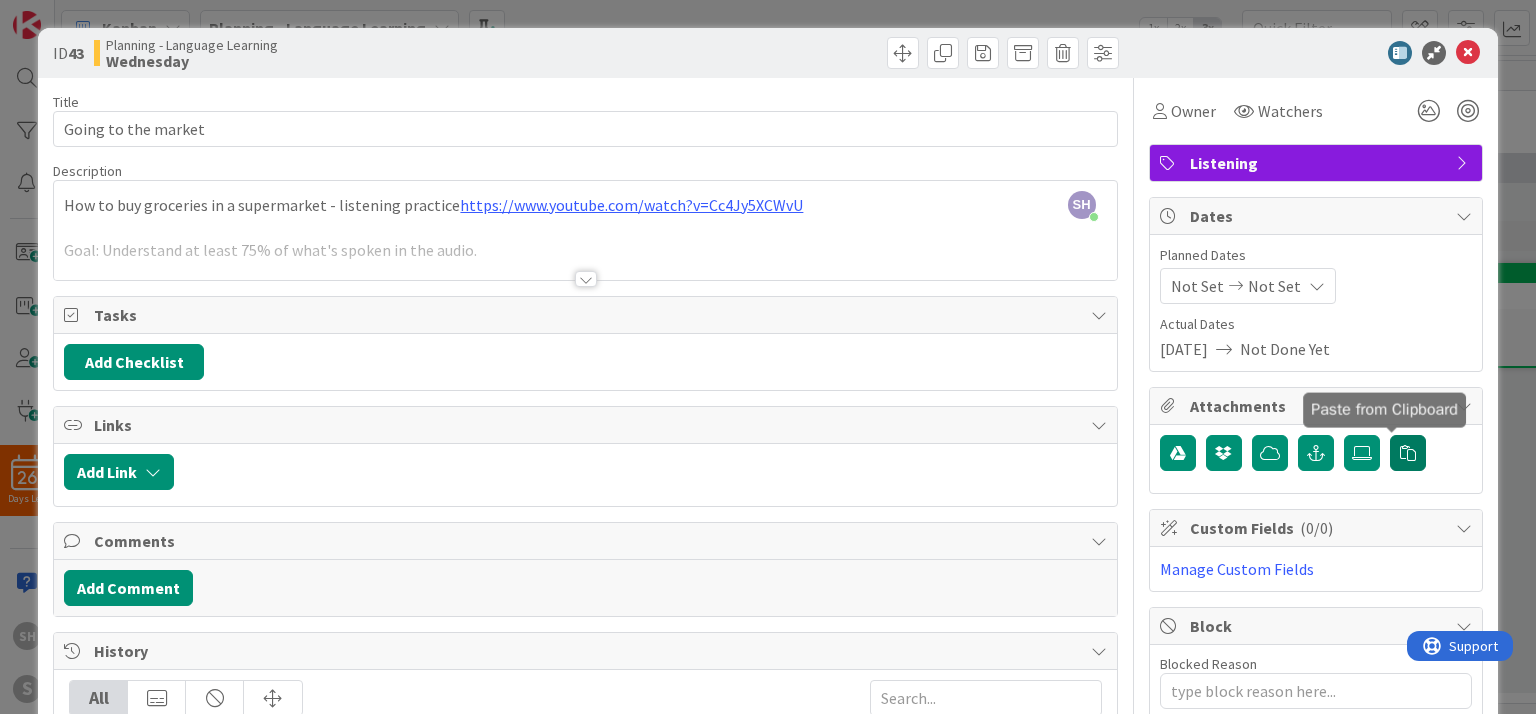 drag, startPoint x: 1390, startPoint y: 459, endPoint x: 1379, endPoint y: 459, distance: 11 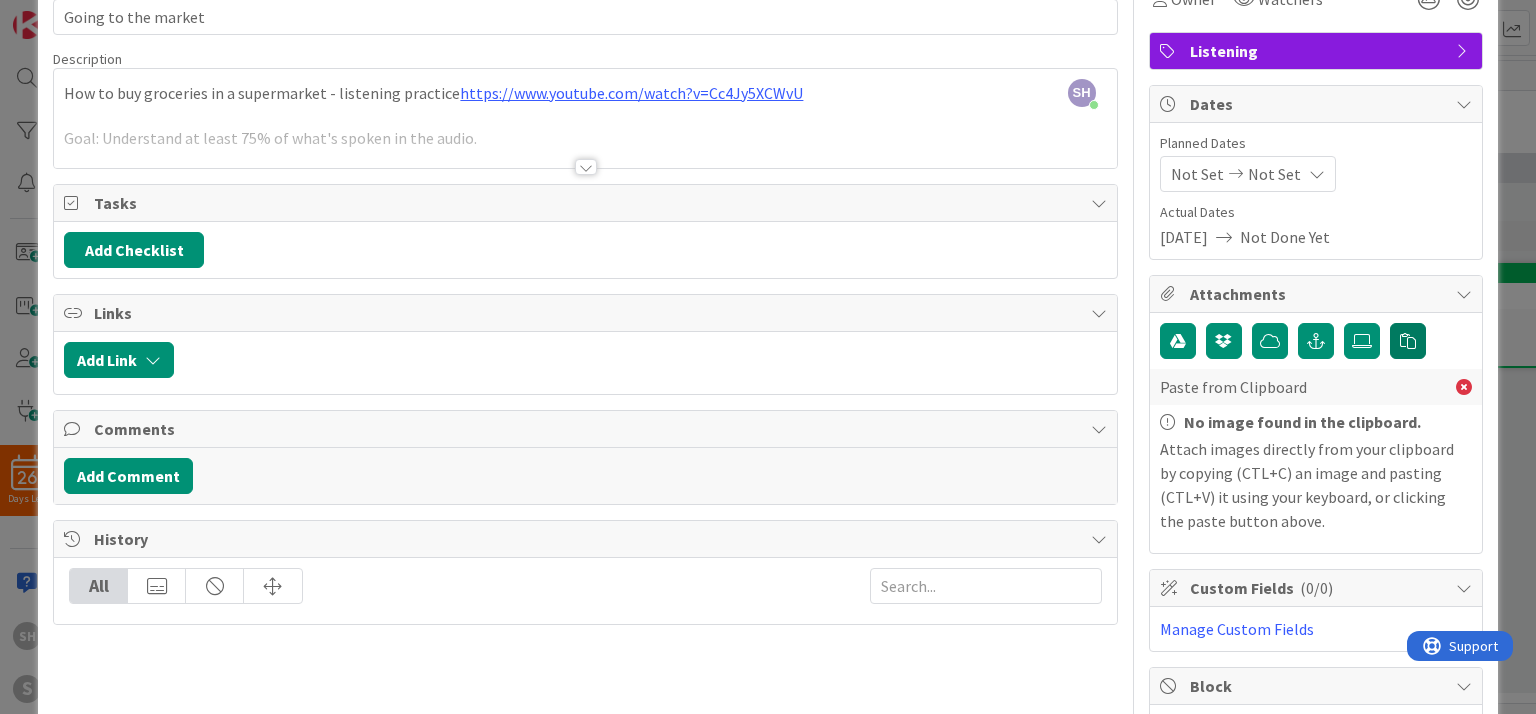 scroll, scrollTop: 300, scrollLeft: 0, axis: vertical 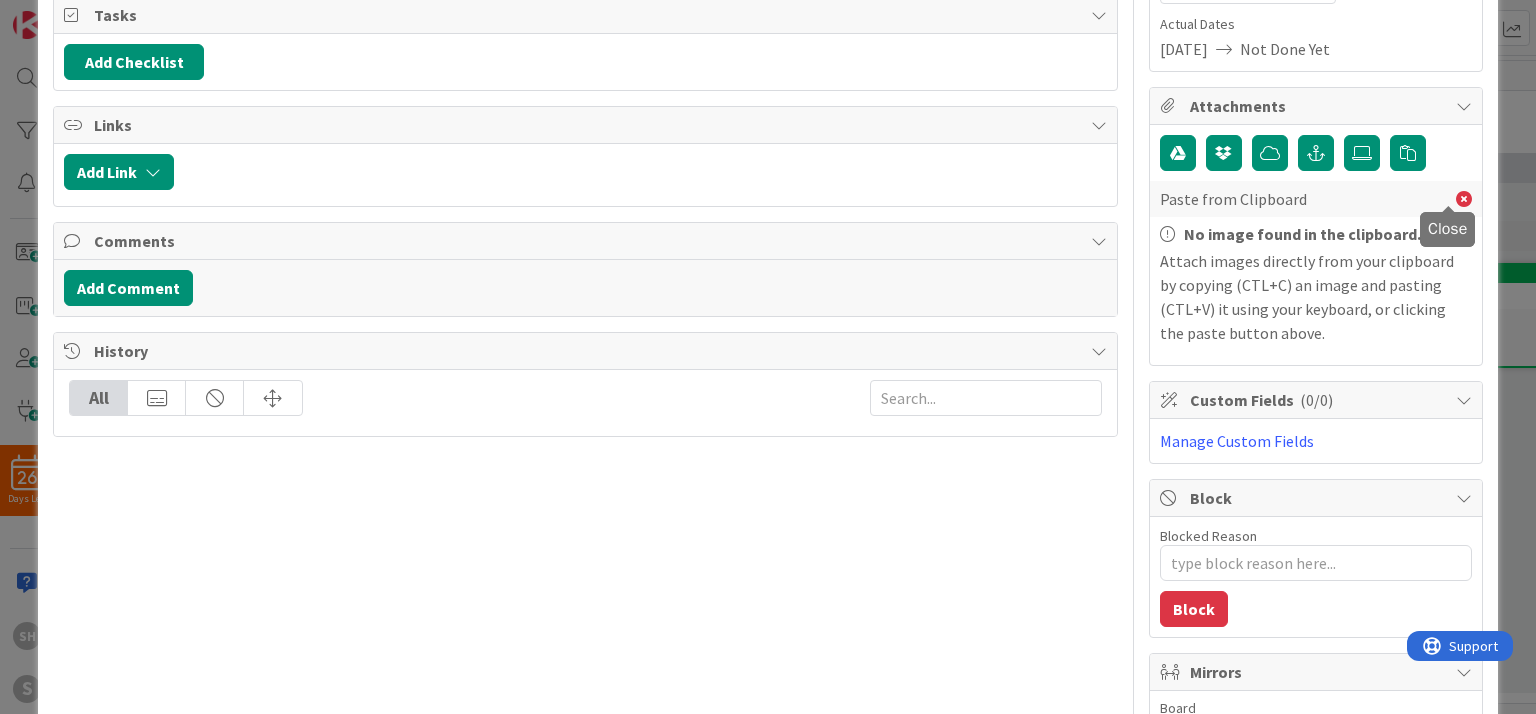 click at bounding box center (1464, 199) 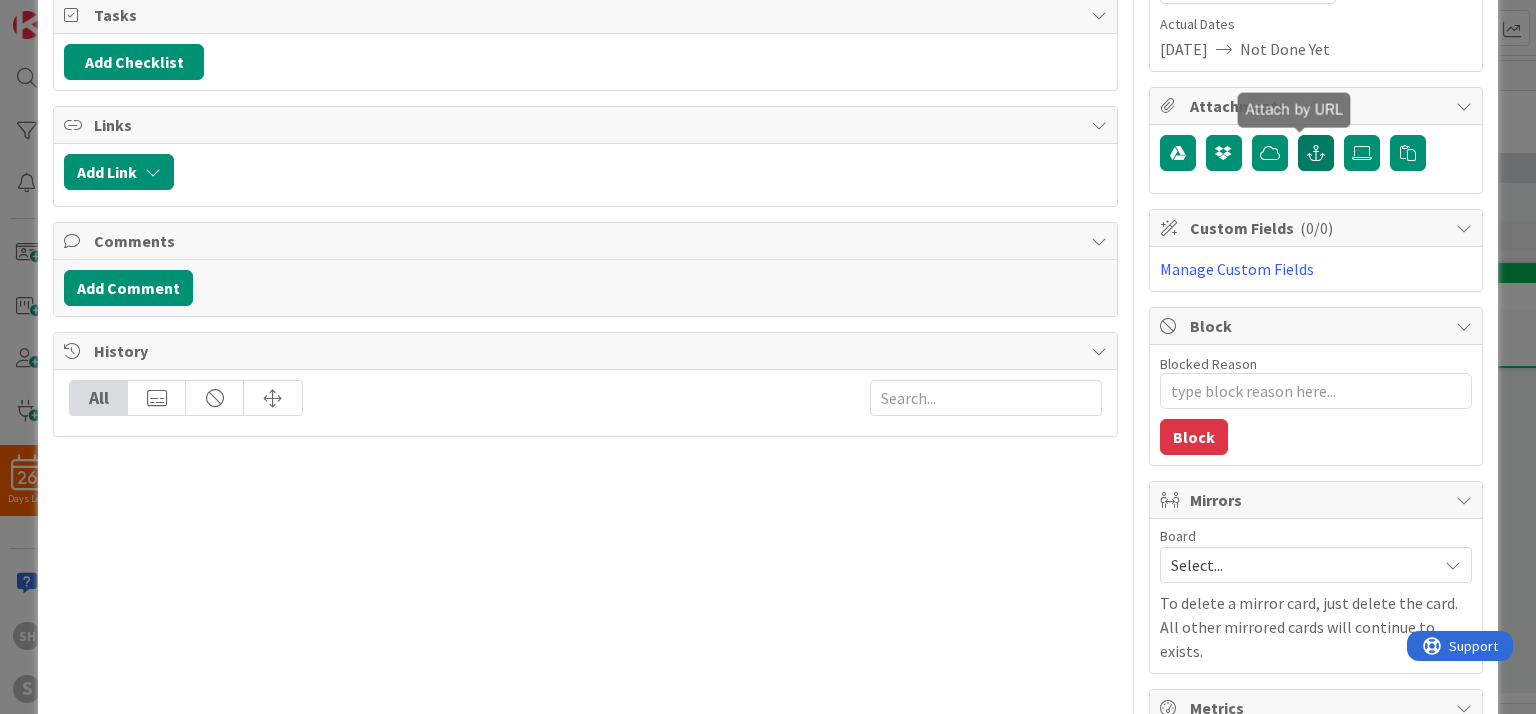 click at bounding box center [1316, 153] 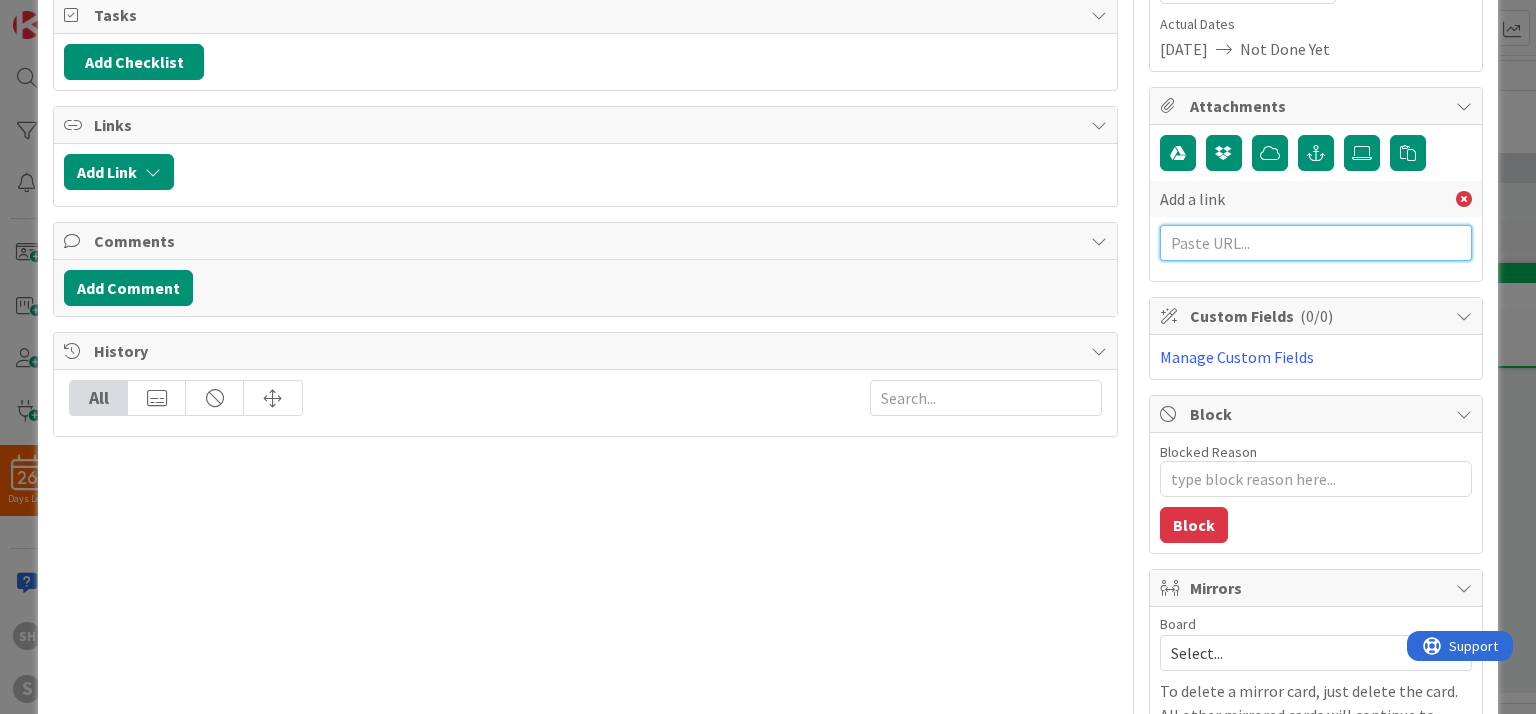 paste on "https://www.youtube.com/watch?v=5W9AW4Y2zKc" 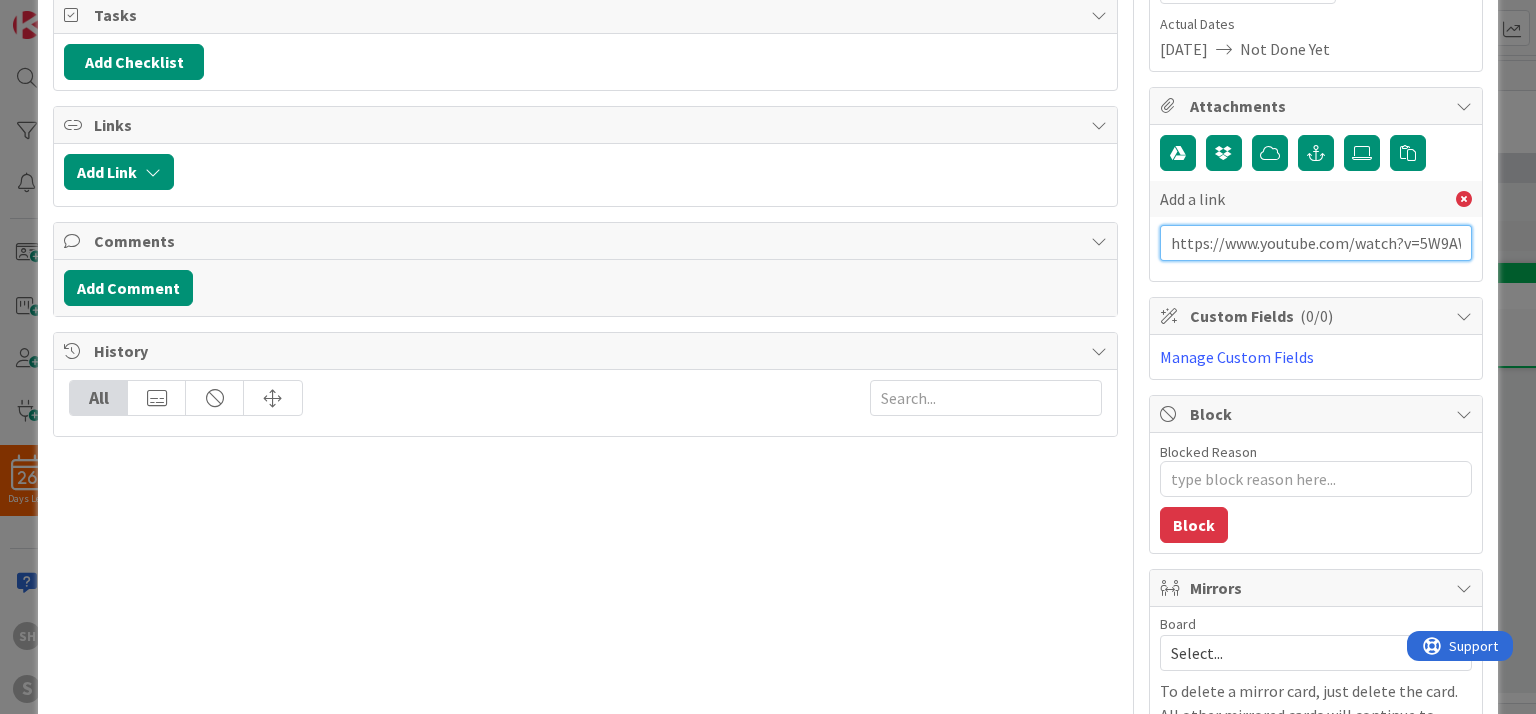 scroll, scrollTop: 0, scrollLeft: 49, axis: horizontal 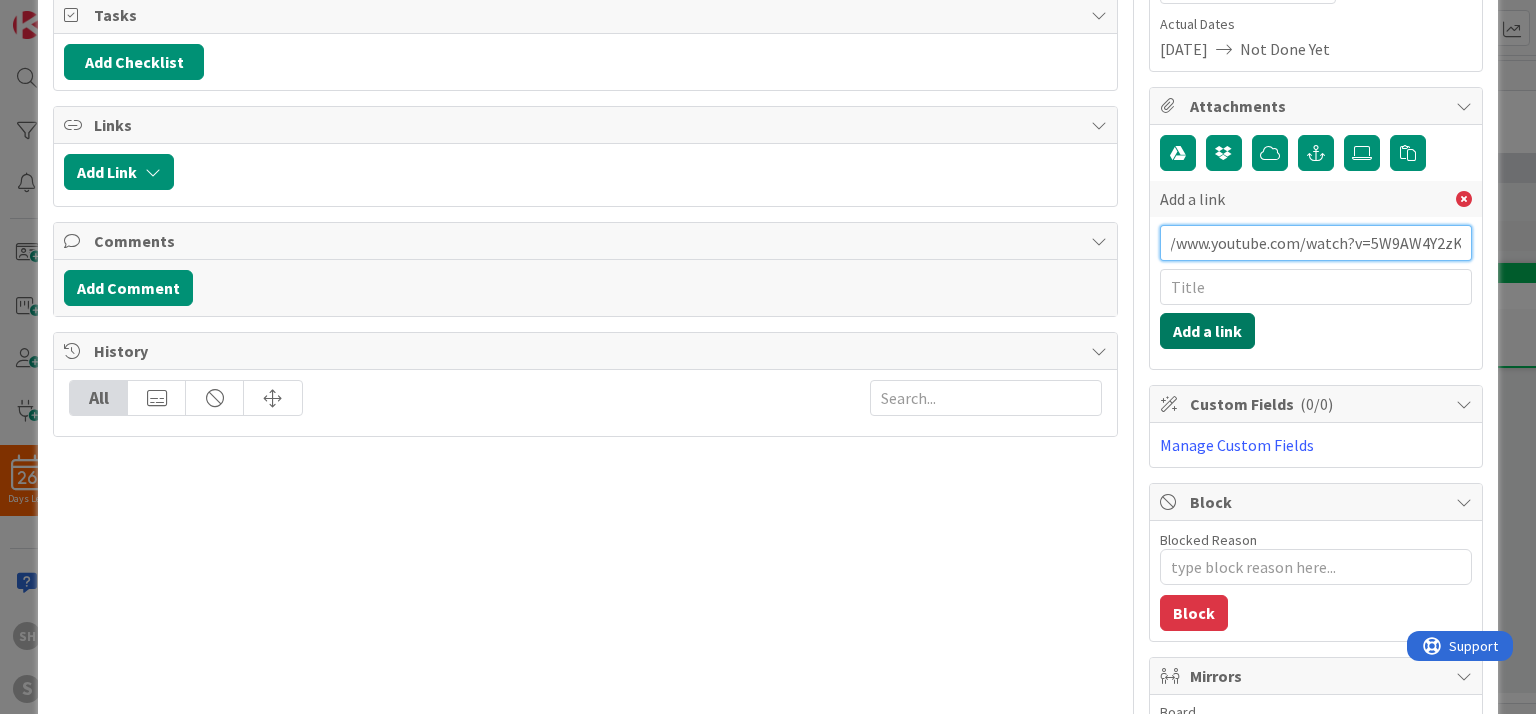 type on "https://www.youtube.com/watch?v=5W9AW4Y2zKc" 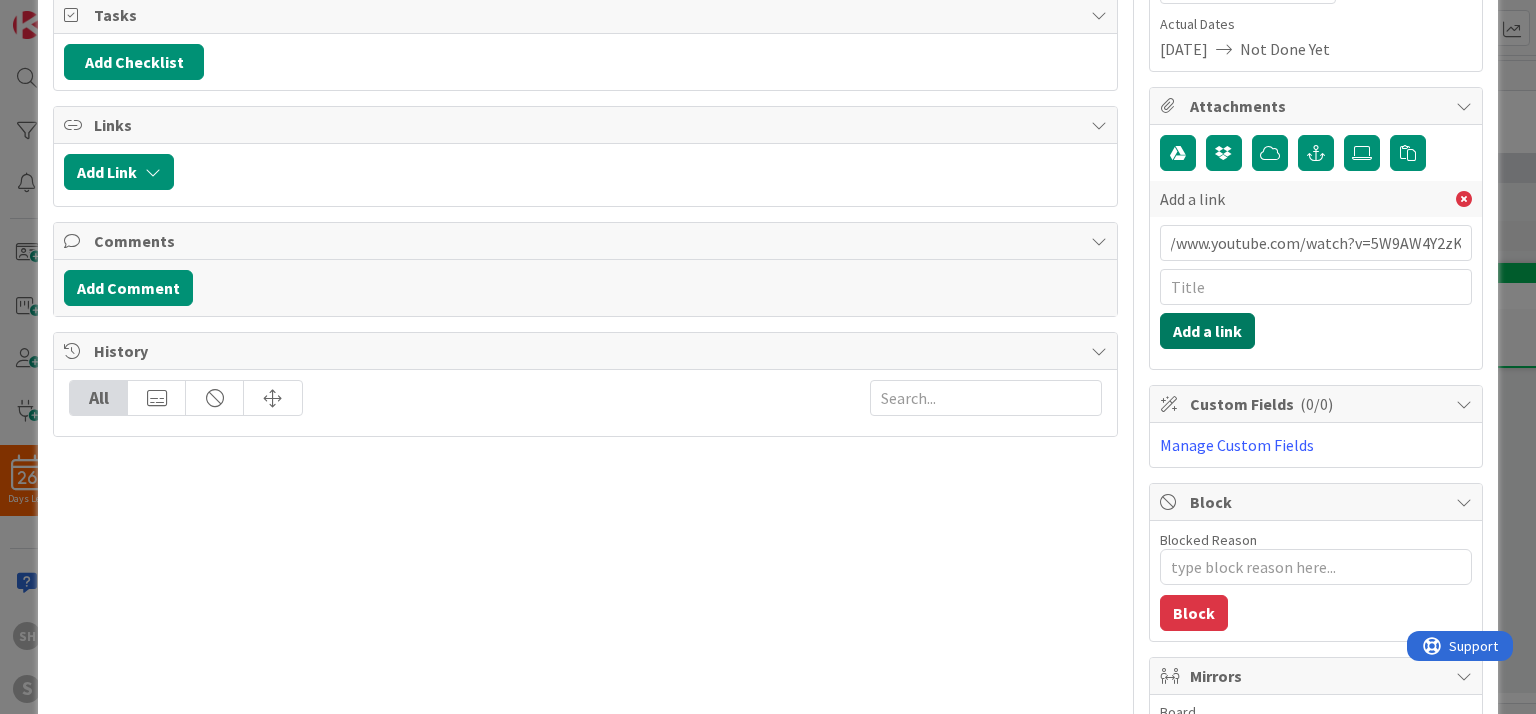 click on "Add a link" at bounding box center (1207, 331) 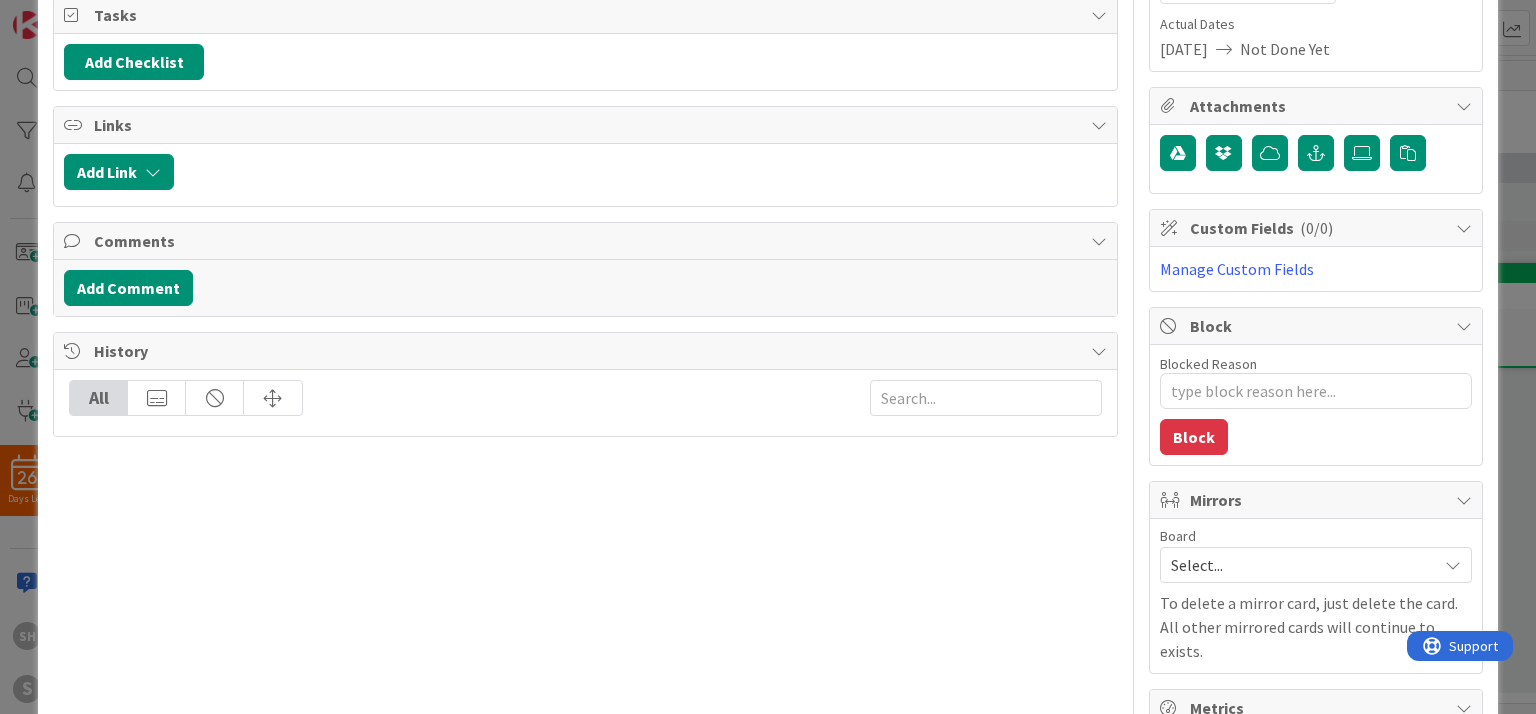 type on "x" 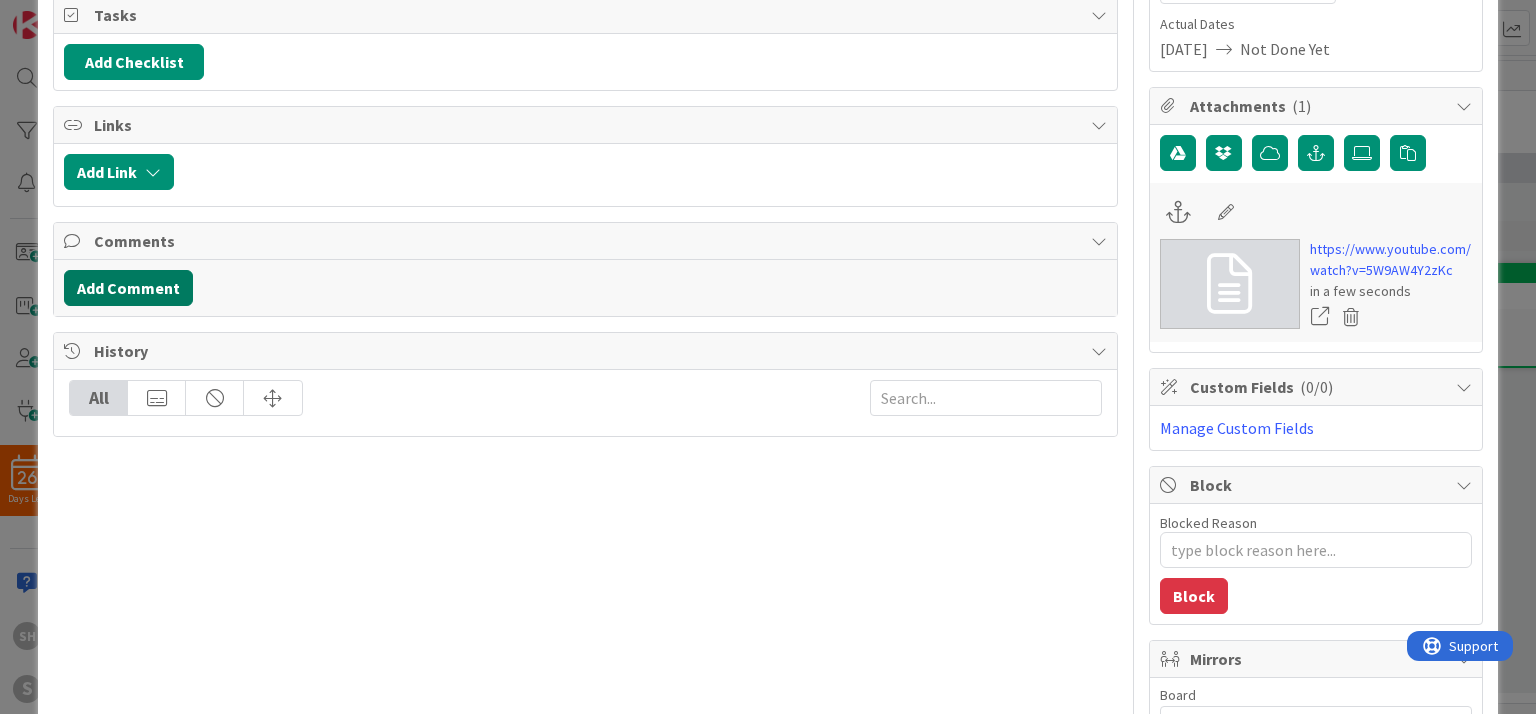 click on "Add Comment" at bounding box center [128, 288] 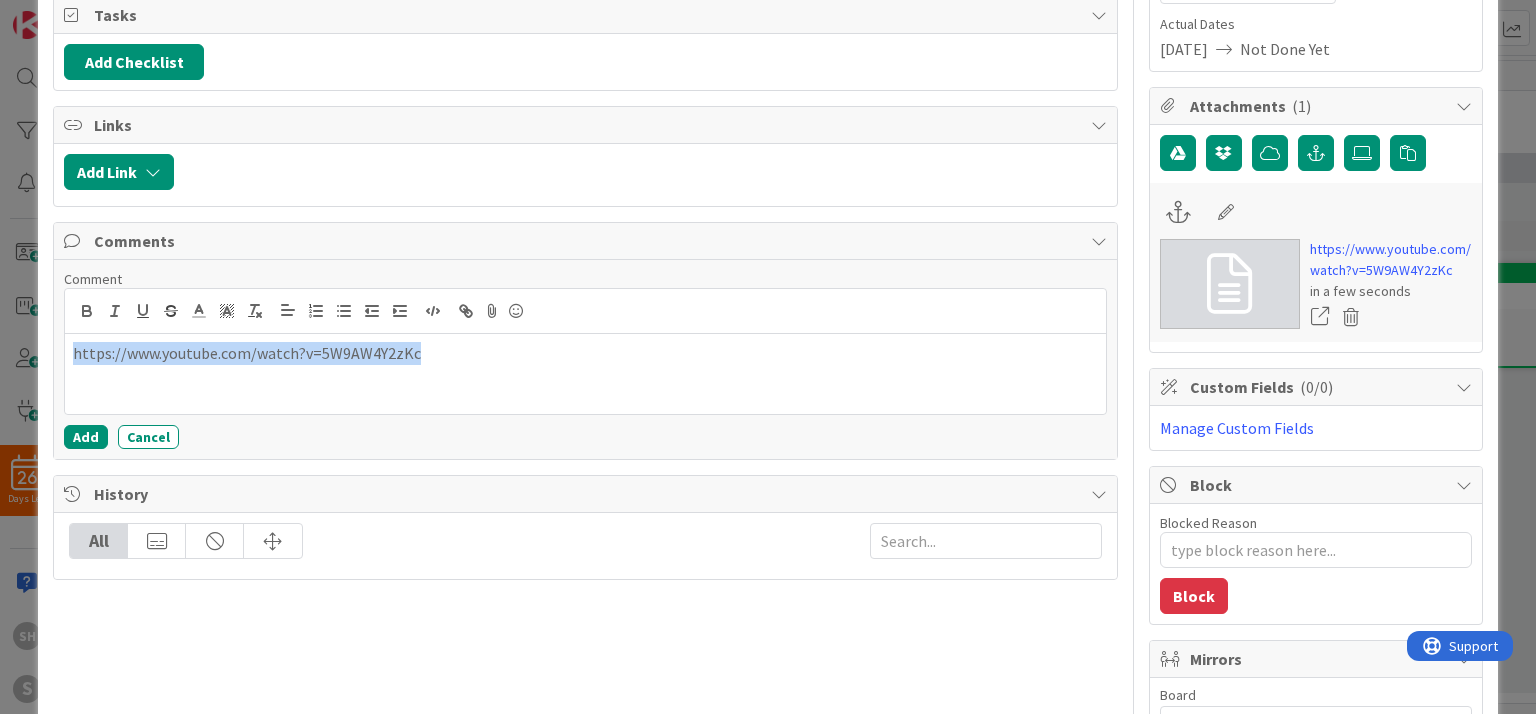 drag, startPoint x: 424, startPoint y: 356, endPoint x: 12, endPoint y: 359, distance: 412.01093 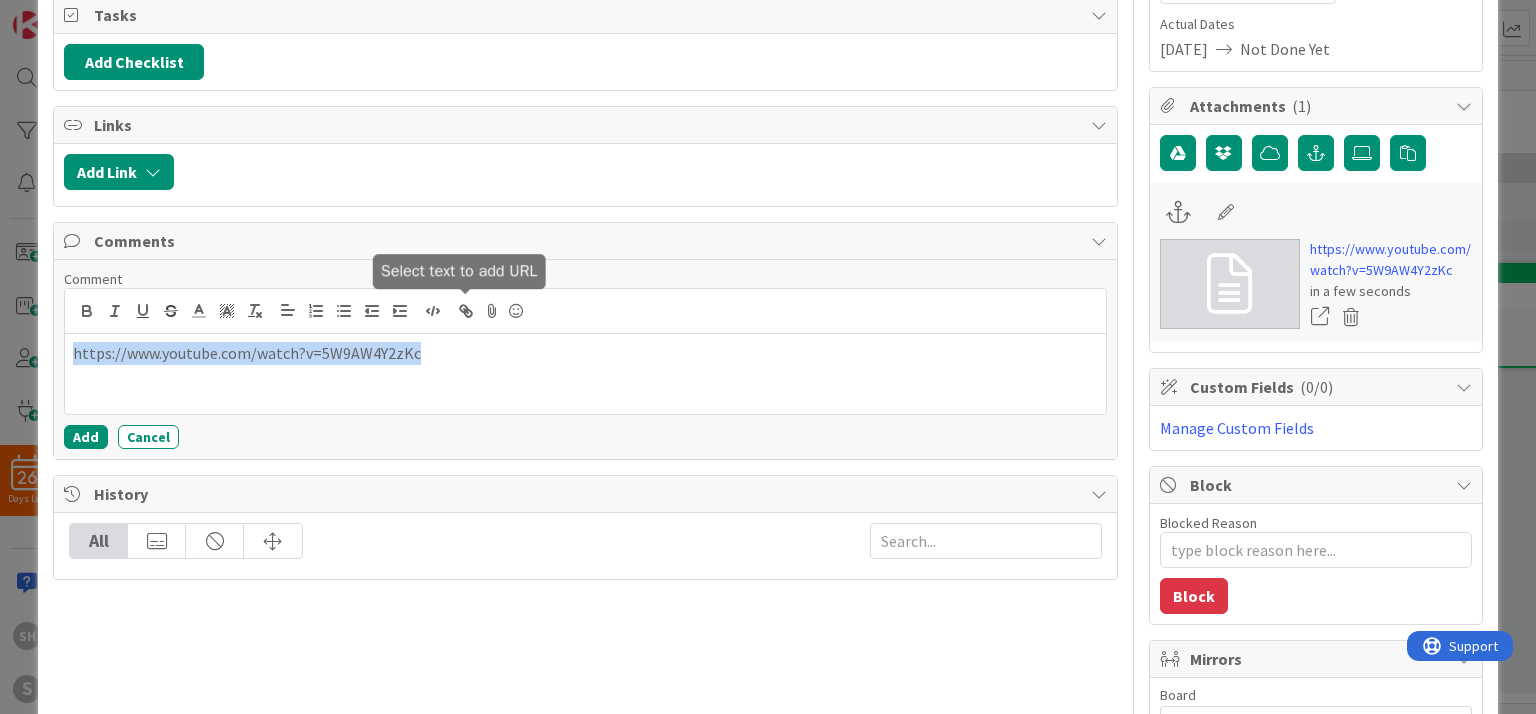 click 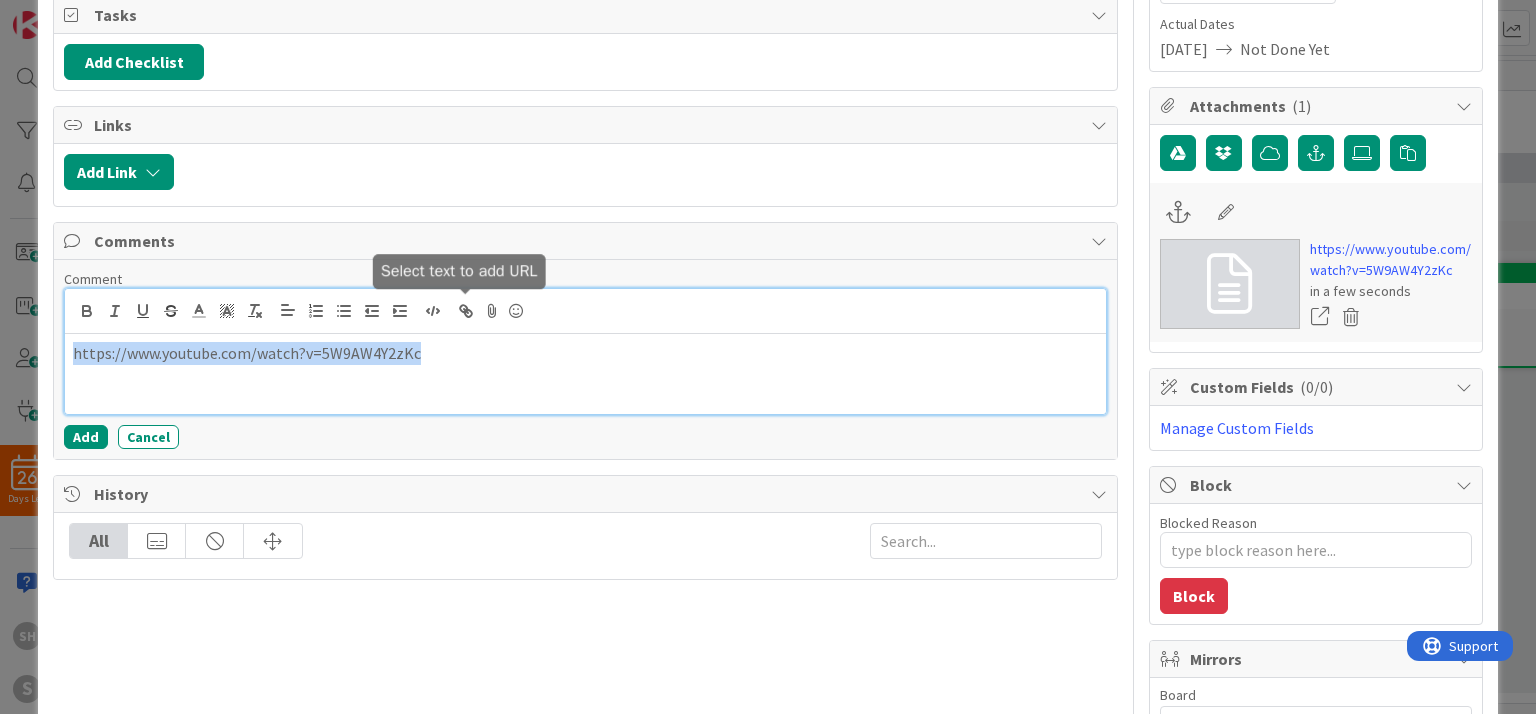 type on "https://www.youtube.com/watch?v=5W9AW4Y2zKc" 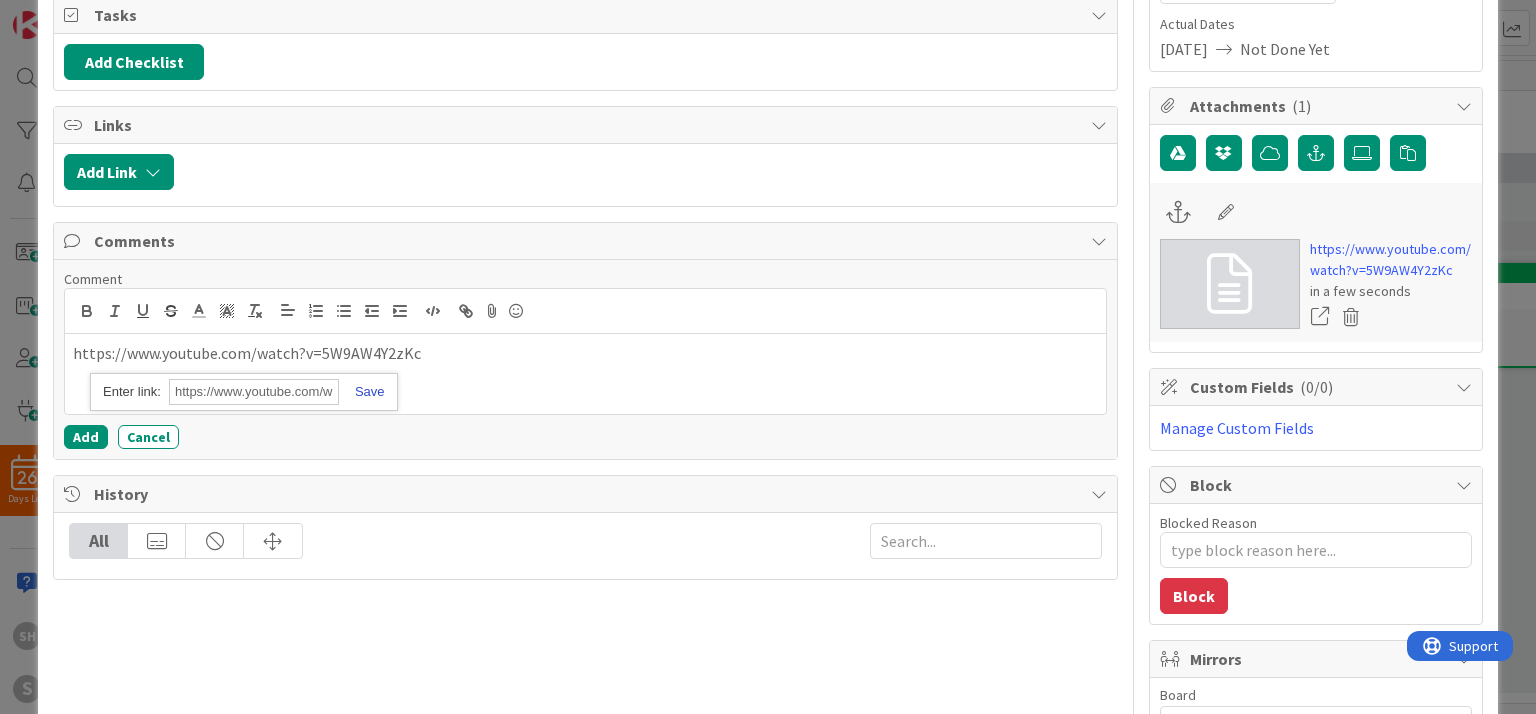 click at bounding box center (362, 391) 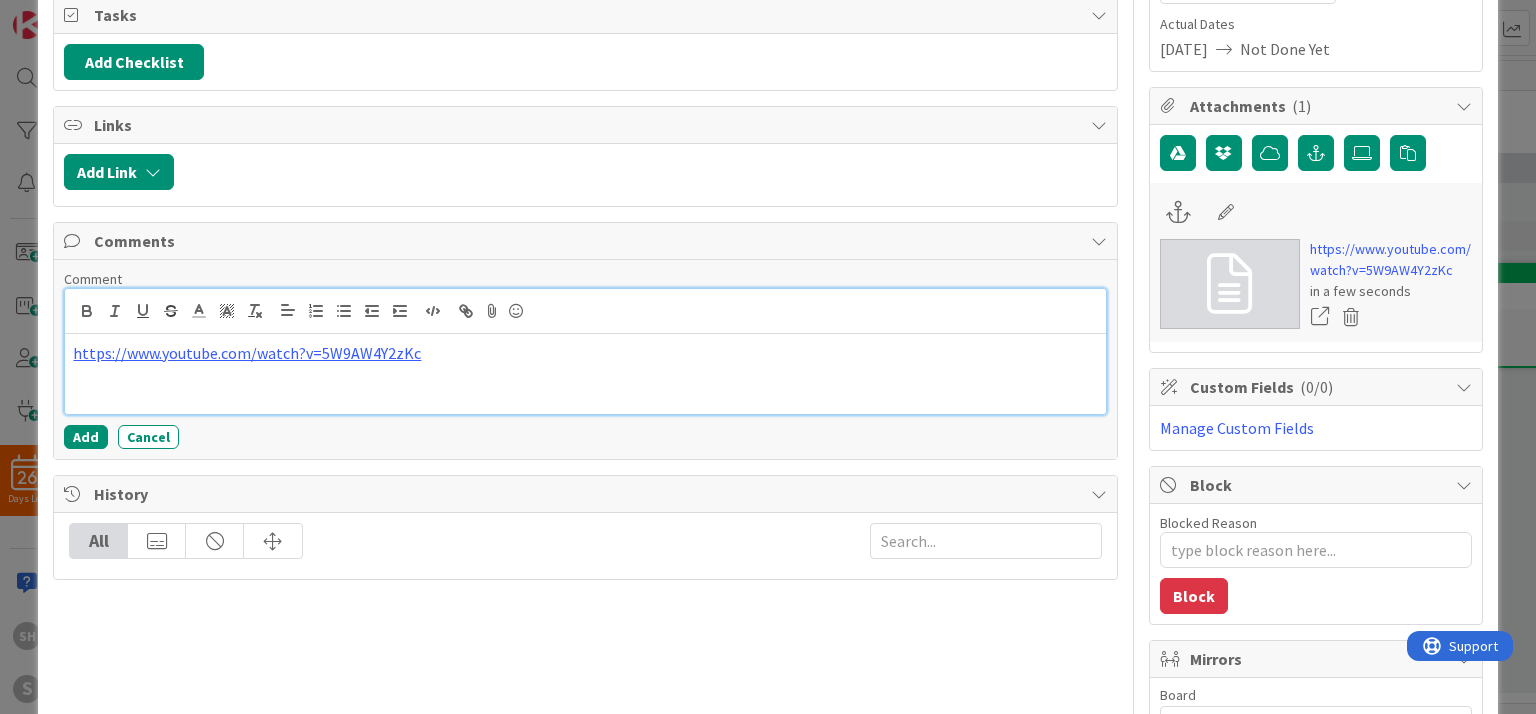 click at bounding box center (768, 714) 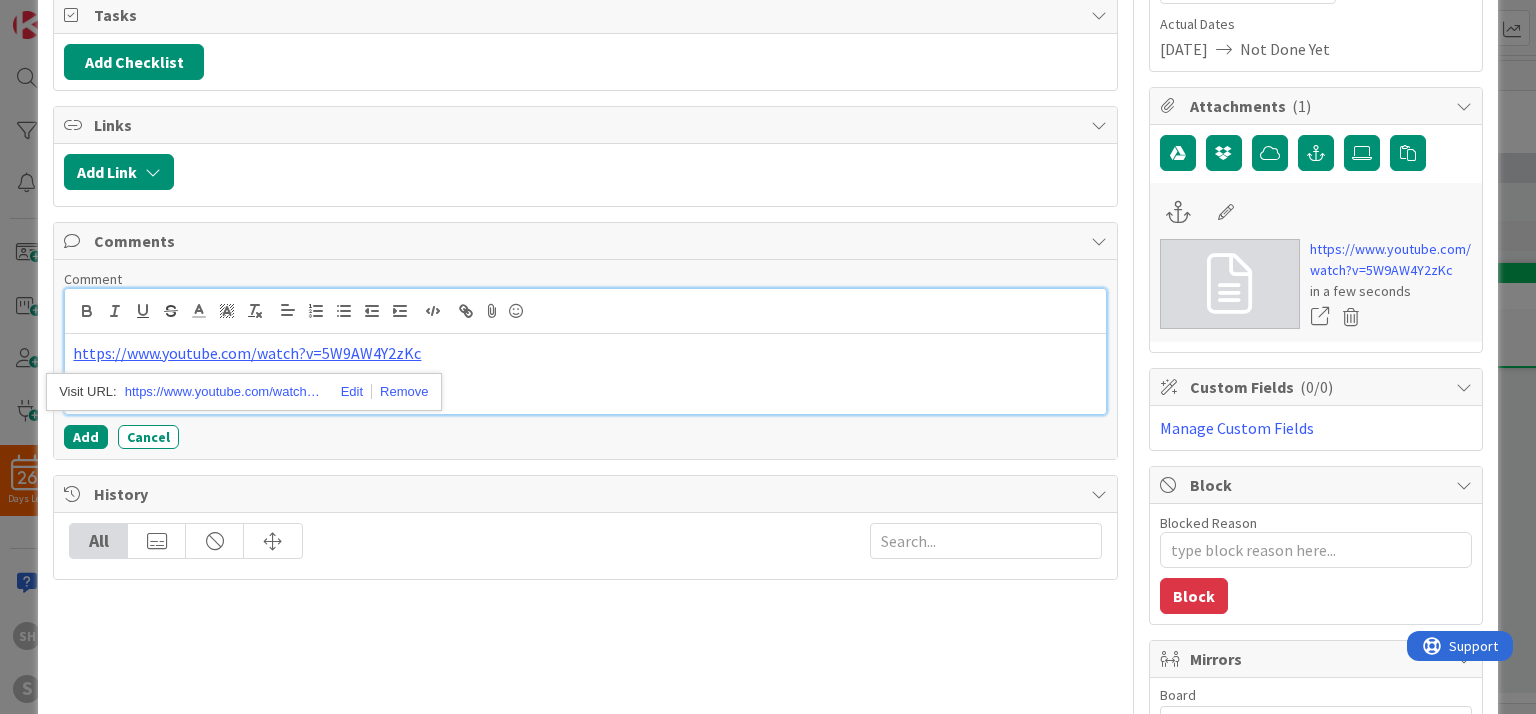 click on "https://www.youtube.com/watch?v=5W9AW4Y2zKc" at bounding box center (585, 374) 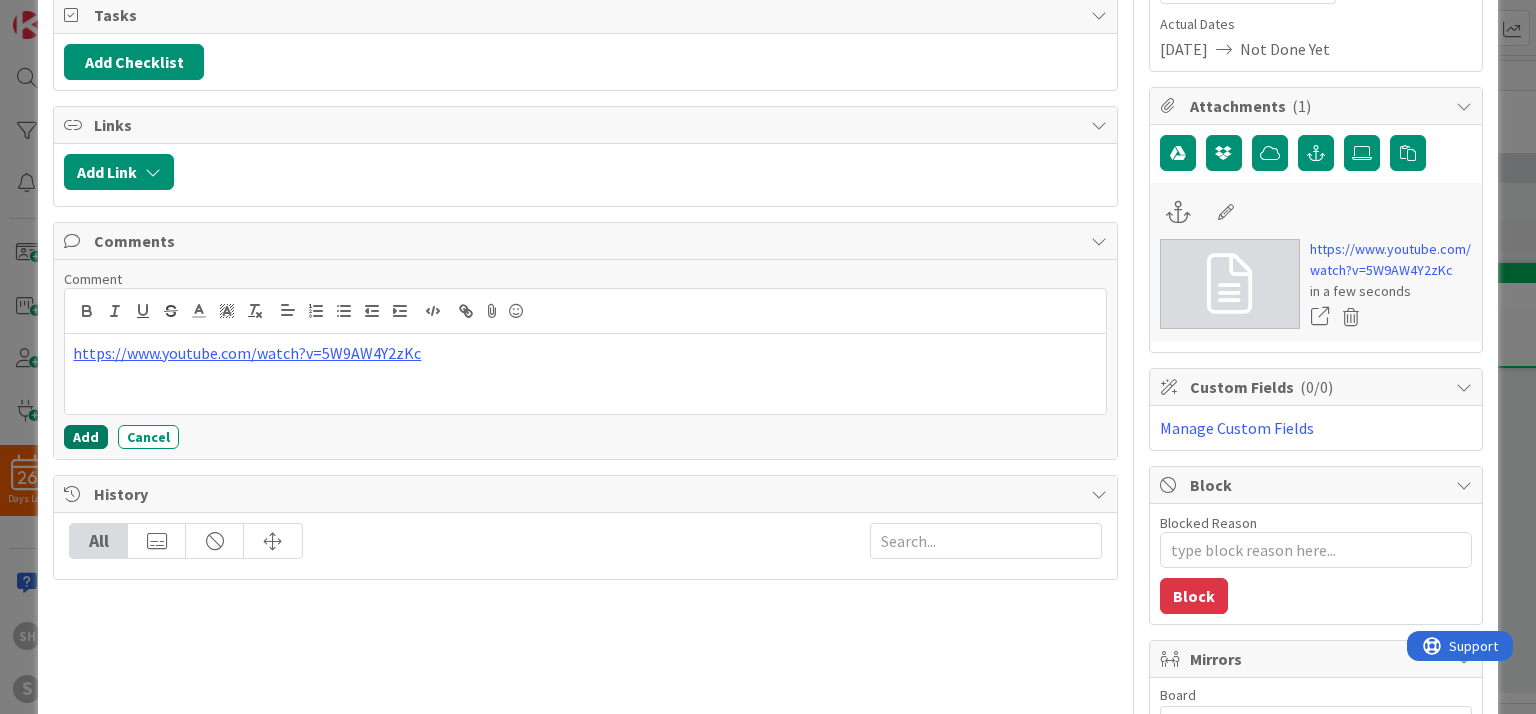 click on "Add" at bounding box center (86, 437) 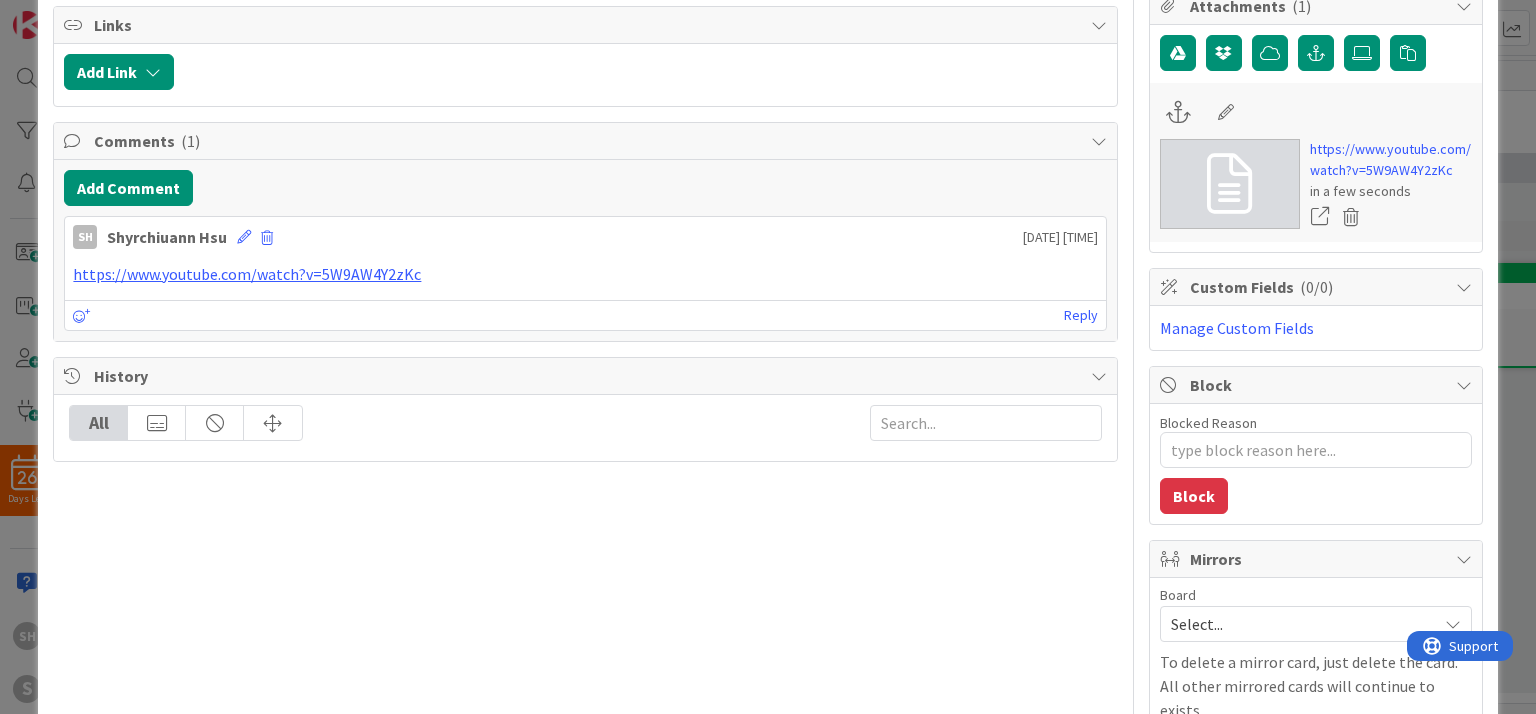 scroll, scrollTop: 0, scrollLeft: 0, axis: both 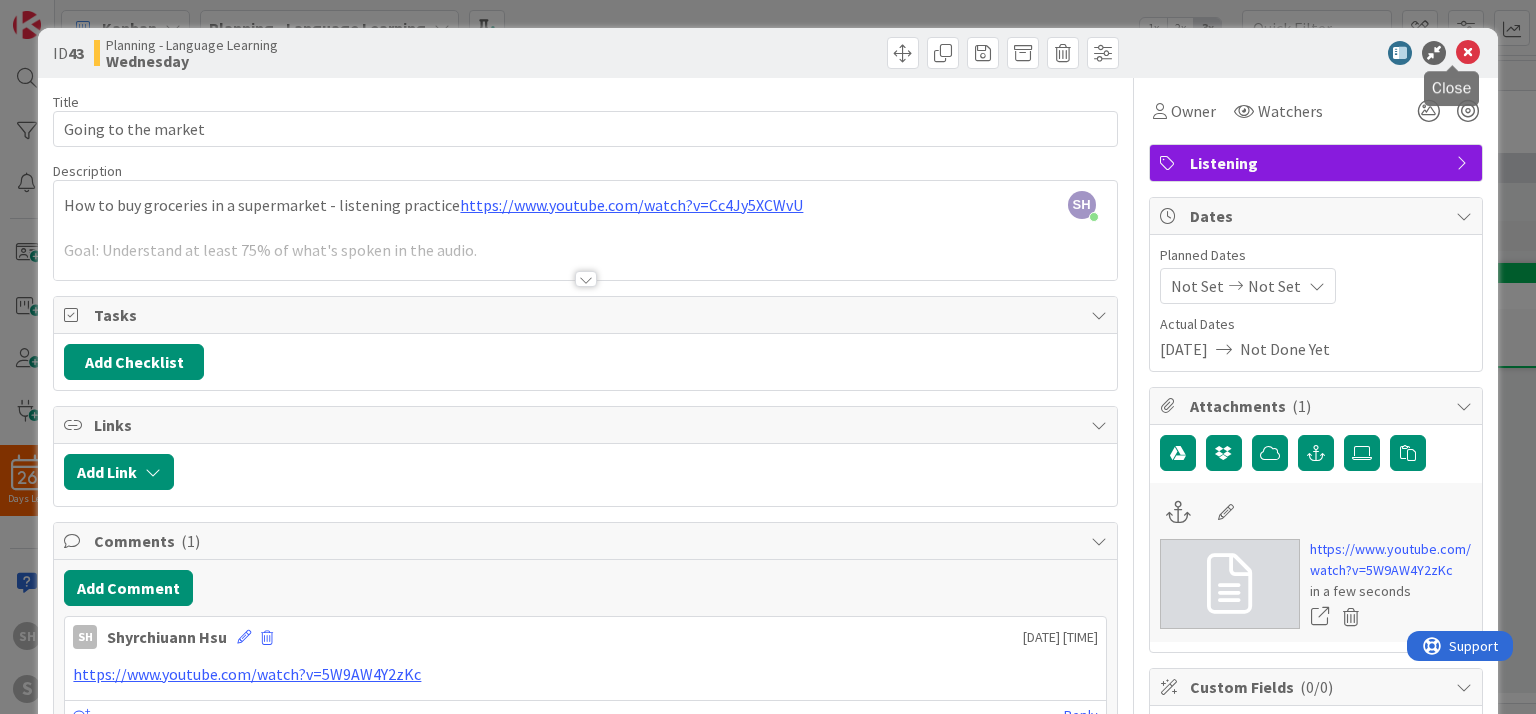 click at bounding box center (1468, 53) 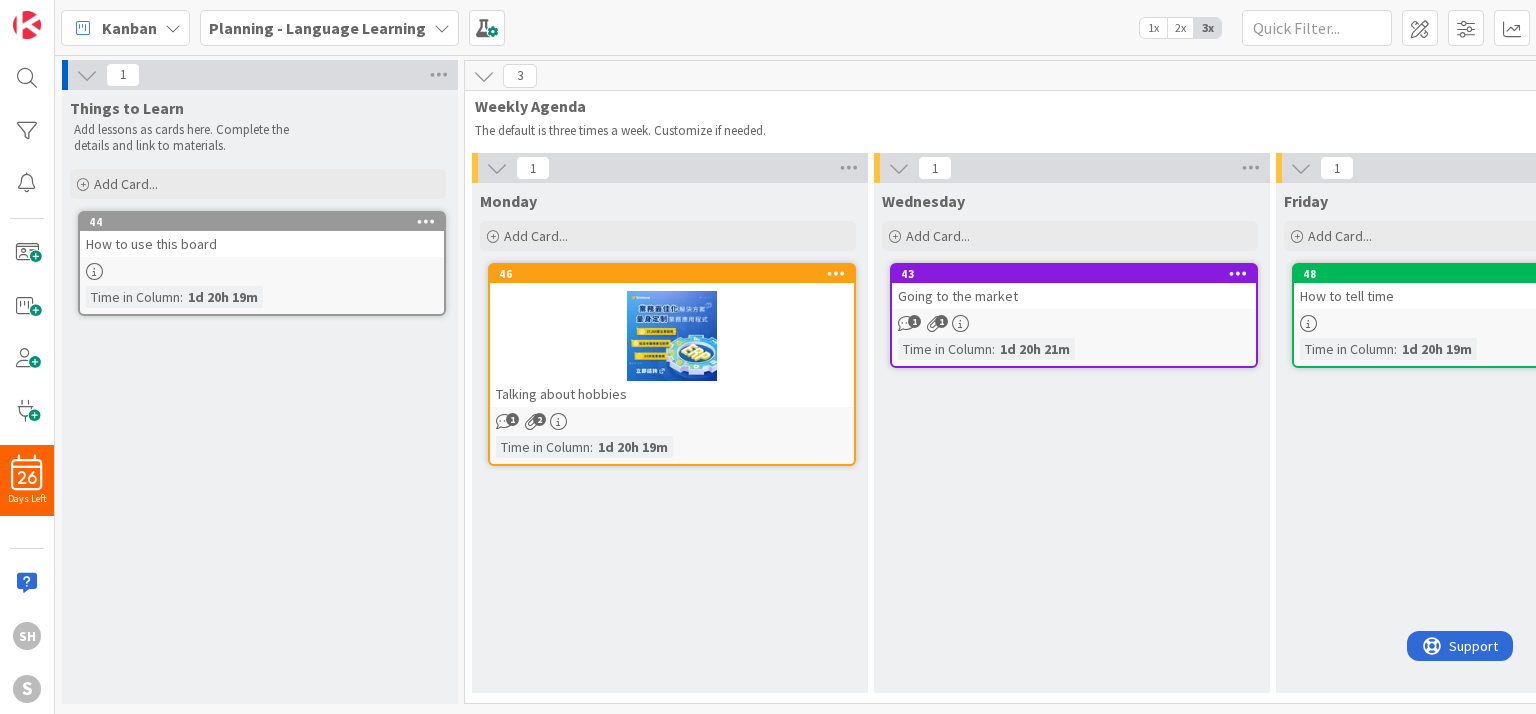 scroll, scrollTop: 0, scrollLeft: 0, axis: both 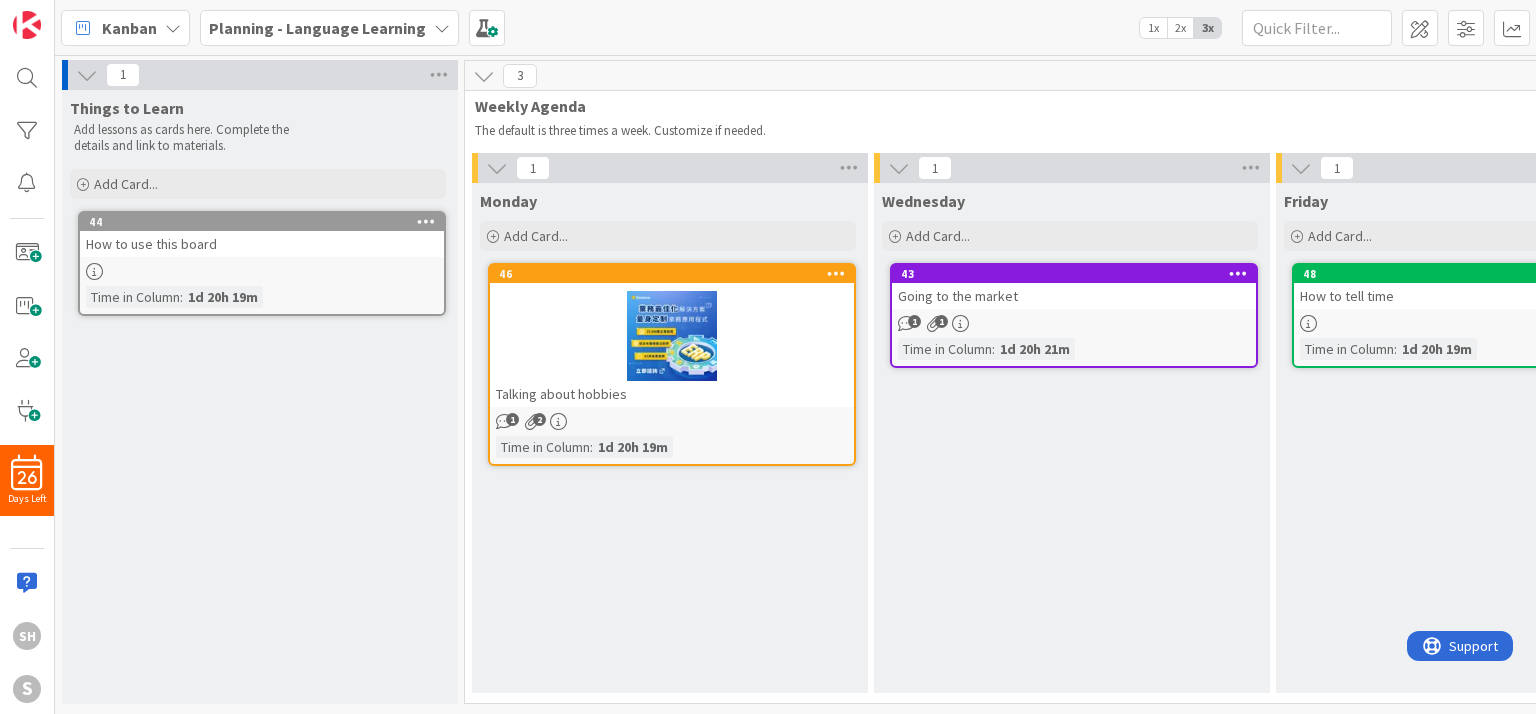 click on "1 1" at bounding box center [1074, 323] 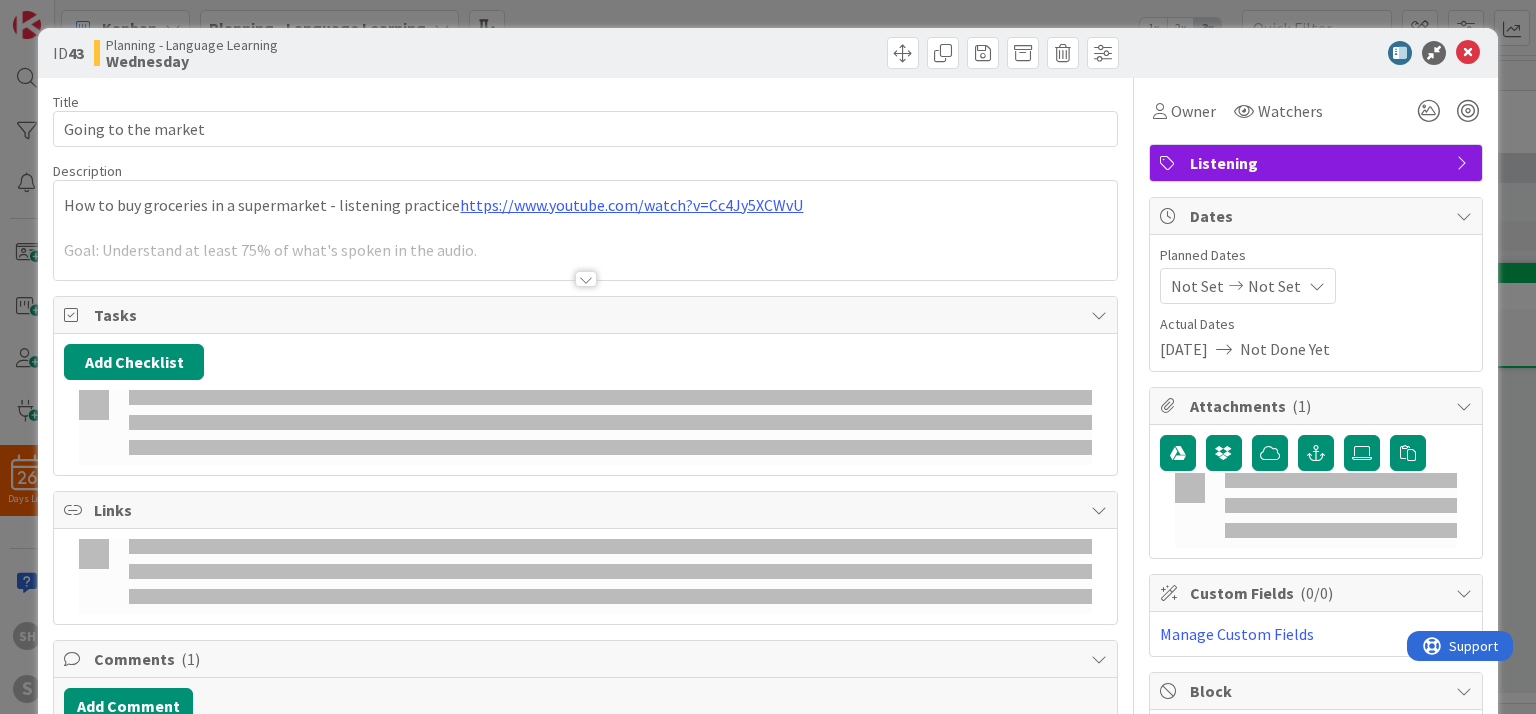 scroll, scrollTop: 0, scrollLeft: 0, axis: both 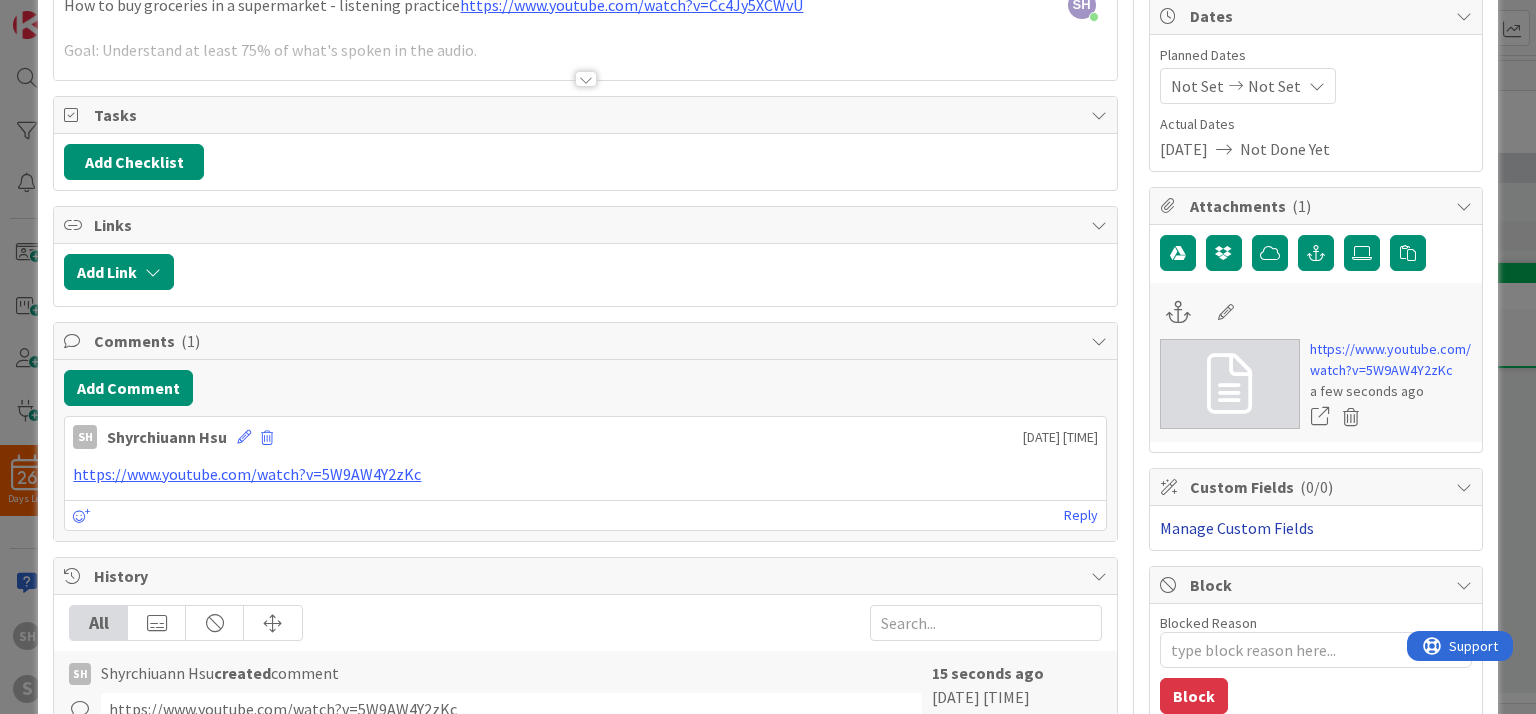 click on "Manage Custom Fields" at bounding box center [1237, 528] 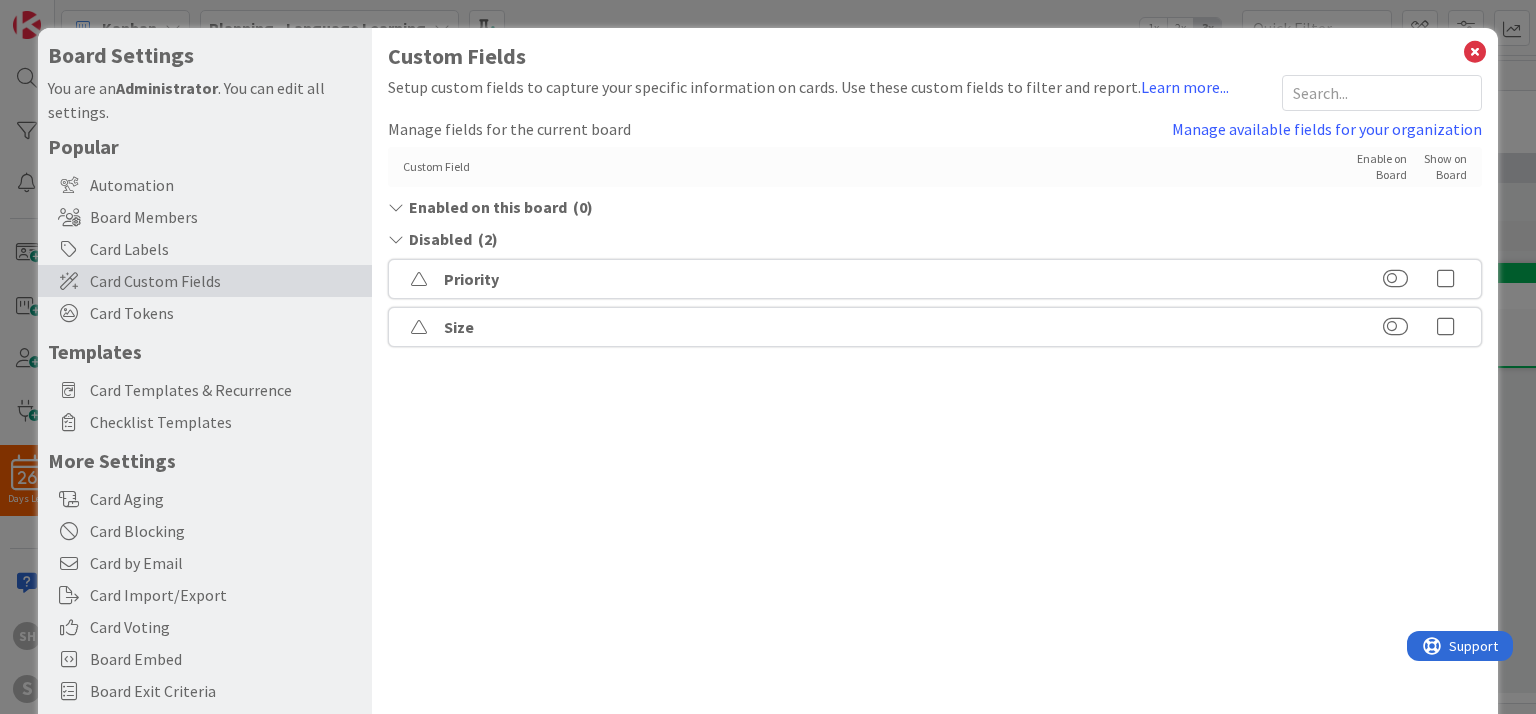 scroll, scrollTop: 0, scrollLeft: 0, axis: both 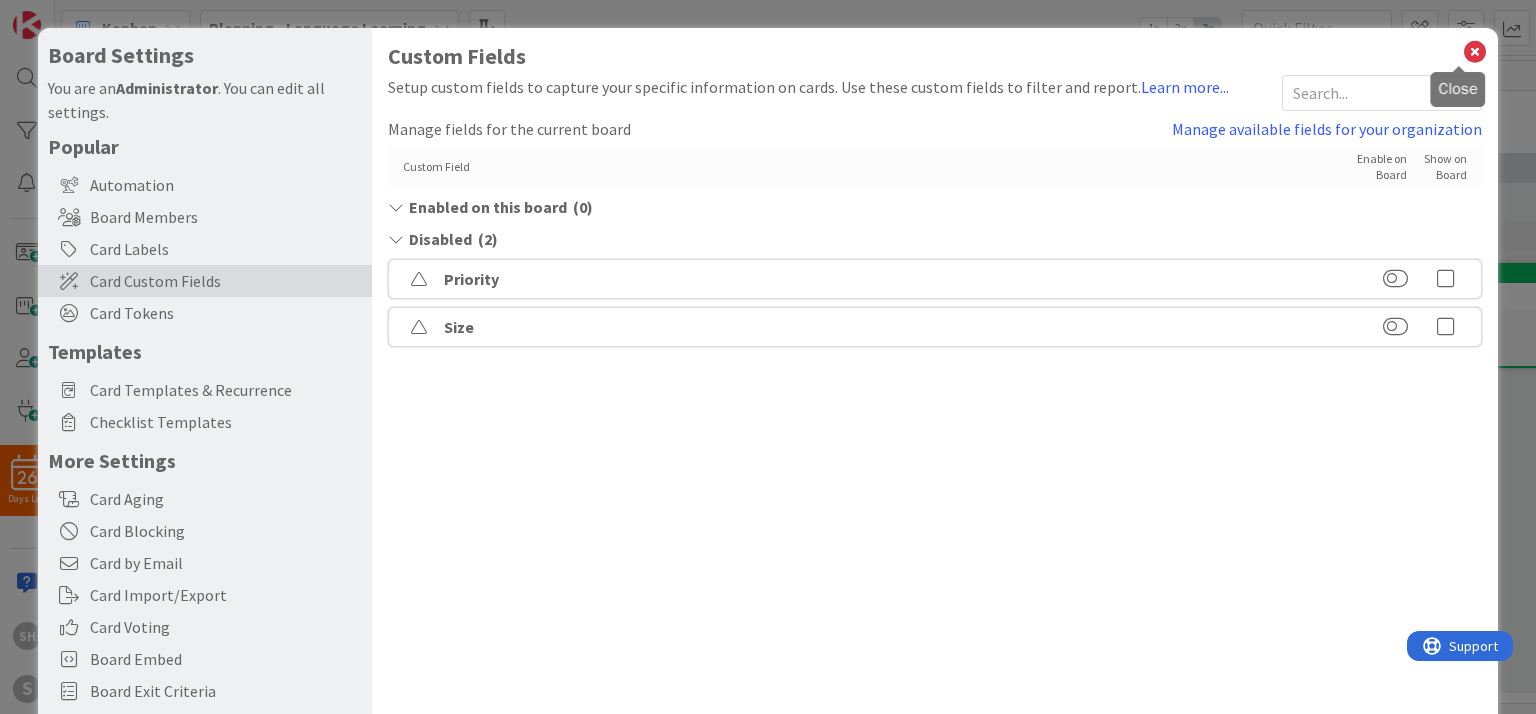 click at bounding box center [1475, 52] 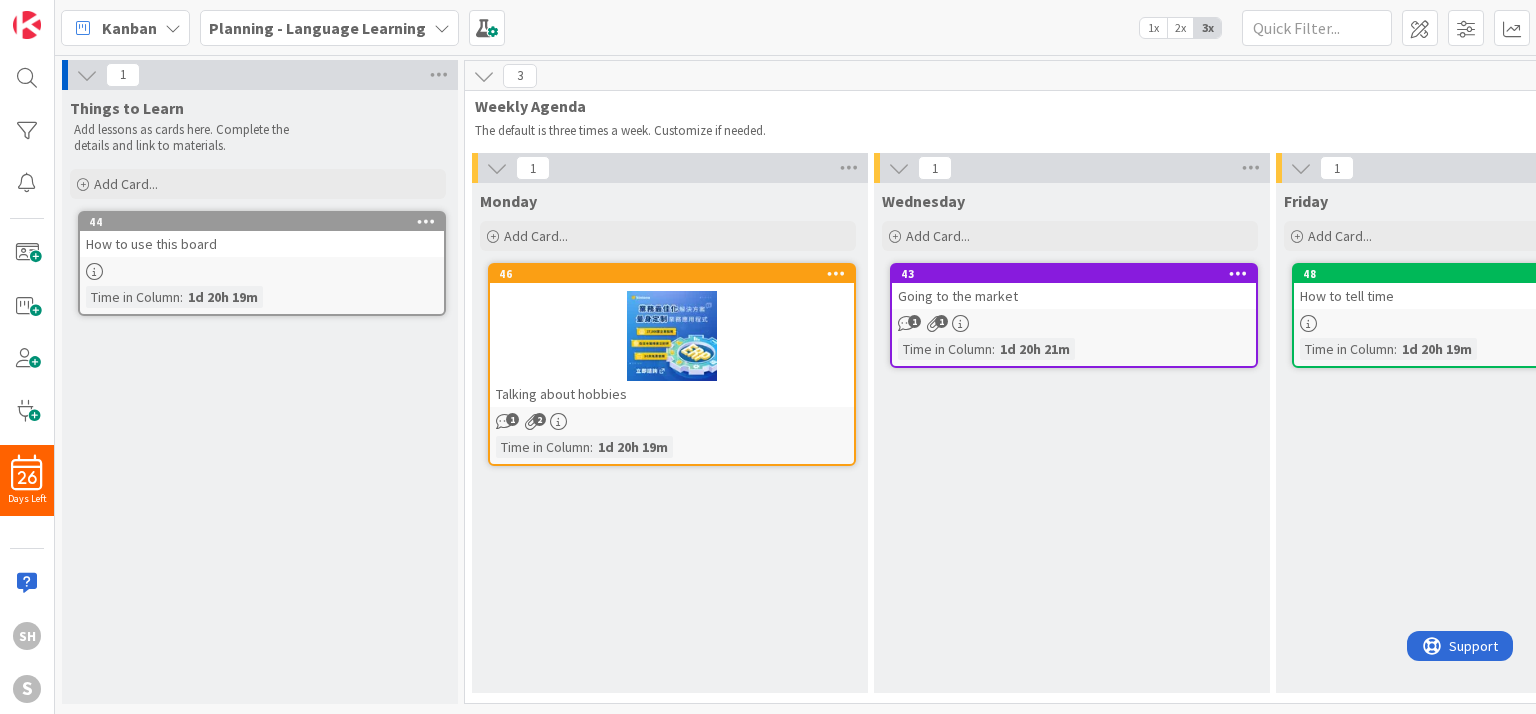 click on "1 1" at bounding box center (1074, 323) 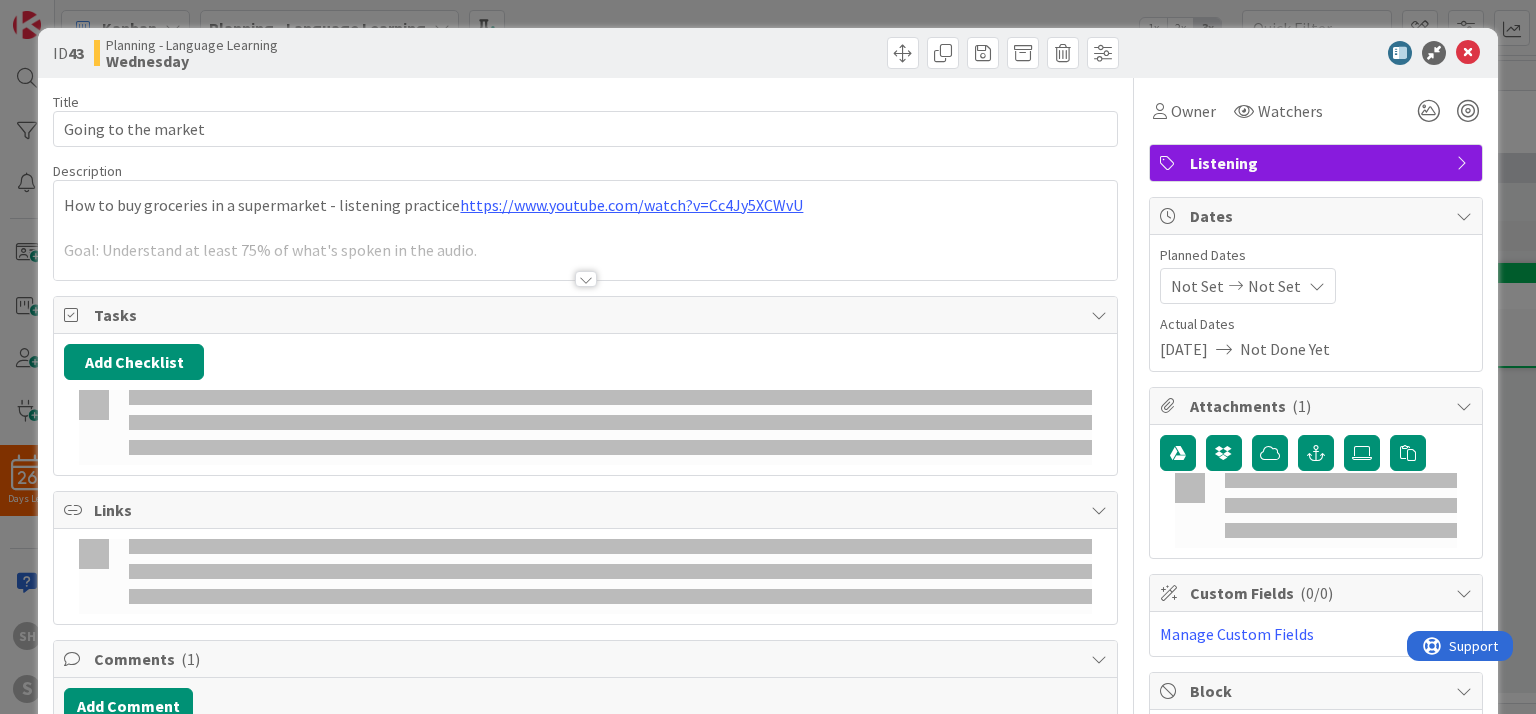 scroll, scrollTop: 0, scrollLeft: 0, axis: both 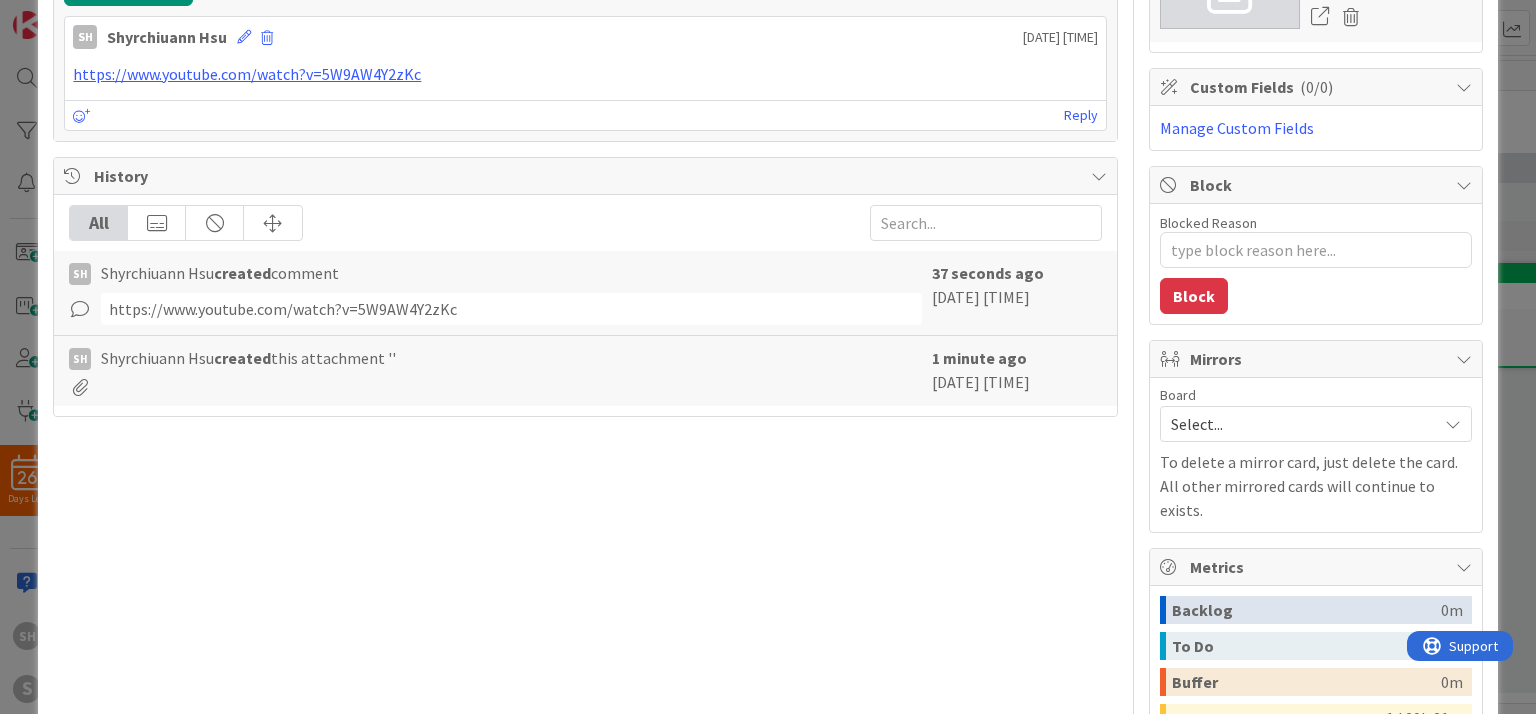 click at bounding box center (1464, 87) 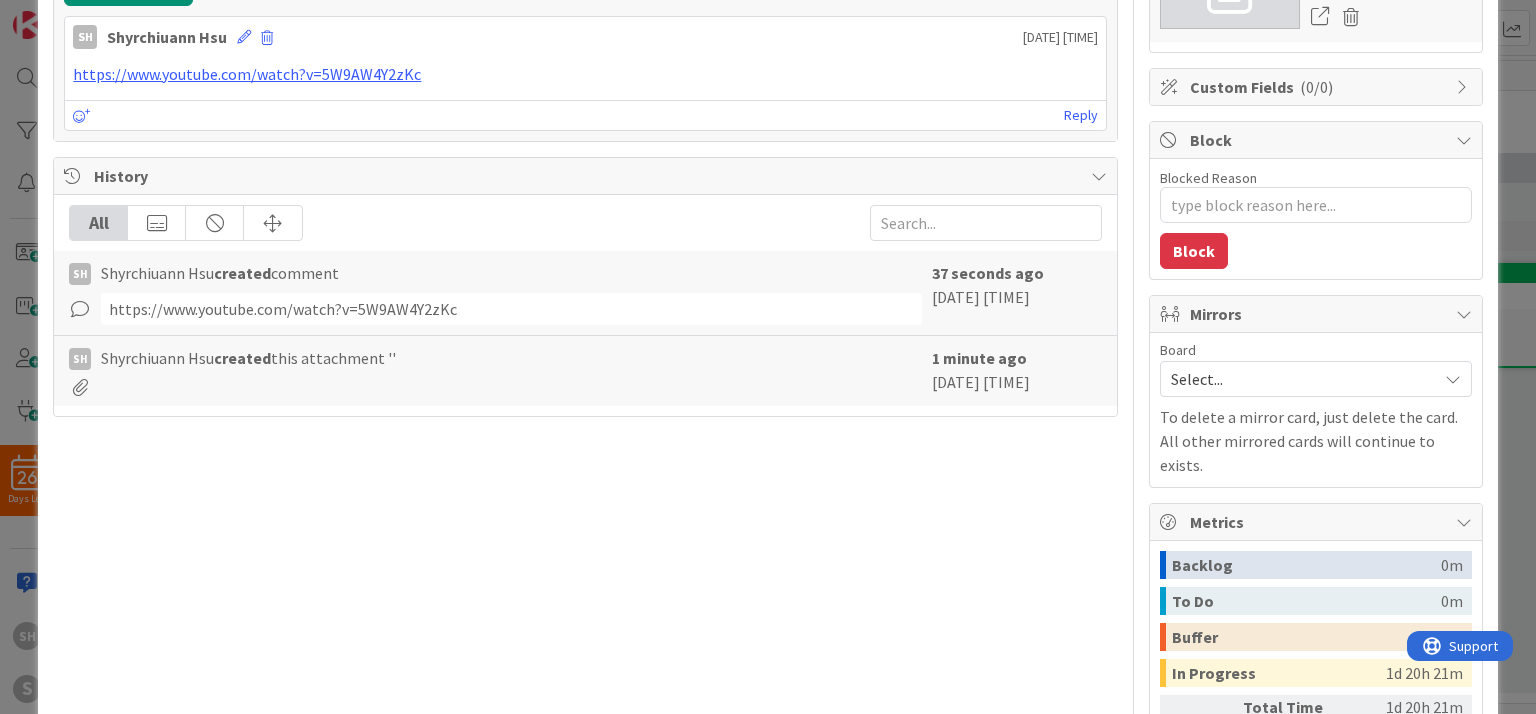 click at bounding box center [1464, 87] 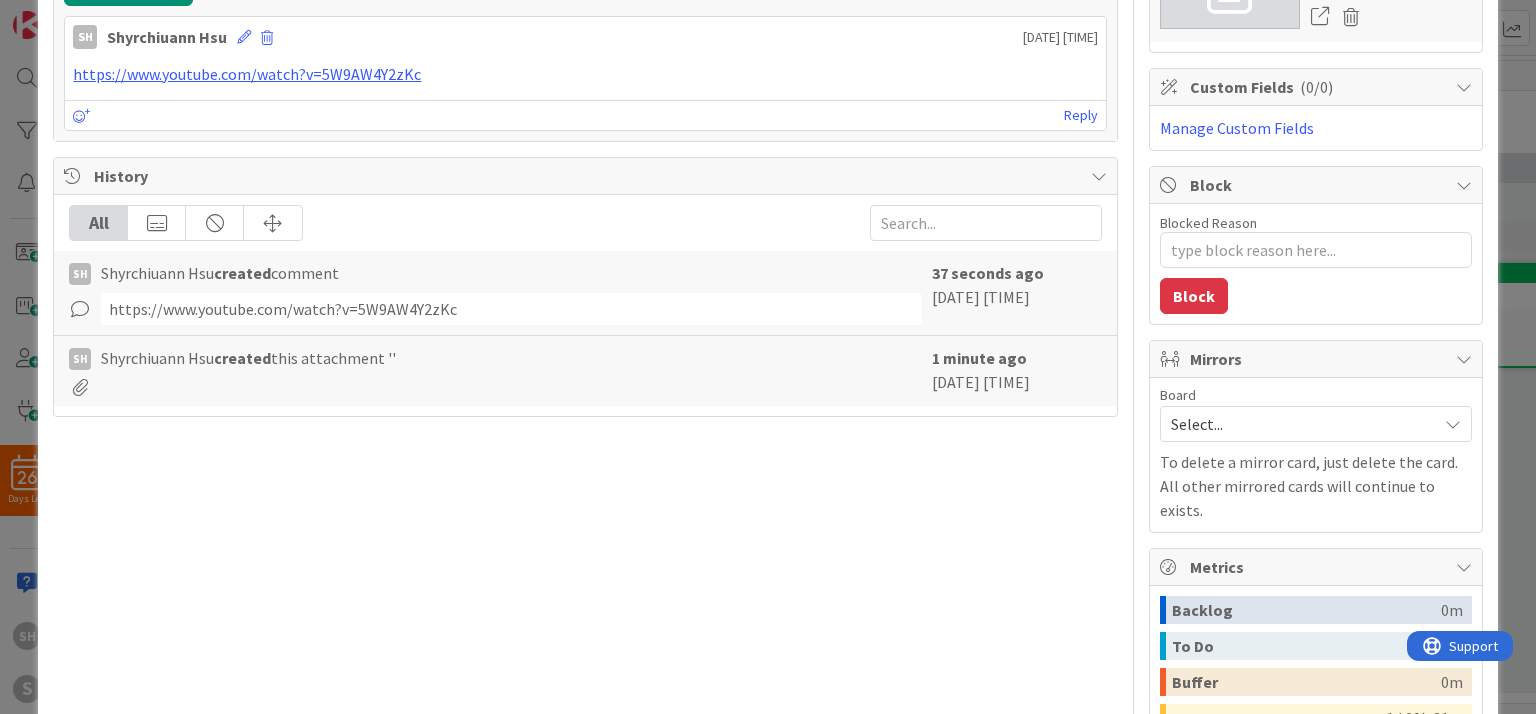 click on "Title 19 / 128 Going to the market Description SH   [FIRST] [LAST] just joined How to buy groceries in a supermarket - listening practice  https://www.youtube.com/watch?v=Cc4Jy5XCWvU Goal: Understand at least 75% of what's spoken in the audio. Owner Watchers Listening Tasks Add Checklist Links Add Link Comments ( 1 ) Add Comment SH [FIRST] [LAST] [DATE] [TIME] https://www.youtube.com/watch?v=5W9AW4Y2zKc [DATE] [TIME] Reply History All SH [FIRST] [LAST]  created  comment https://www.youtube.com/watch?v=5W9AW4Y2zKc 37 seconds ago [DATE] [TIME] SH [FIRST] [LAST]  created  this attachment '' 1 minute ago [DATE] [TIME]" at bounding box center (585, 202) 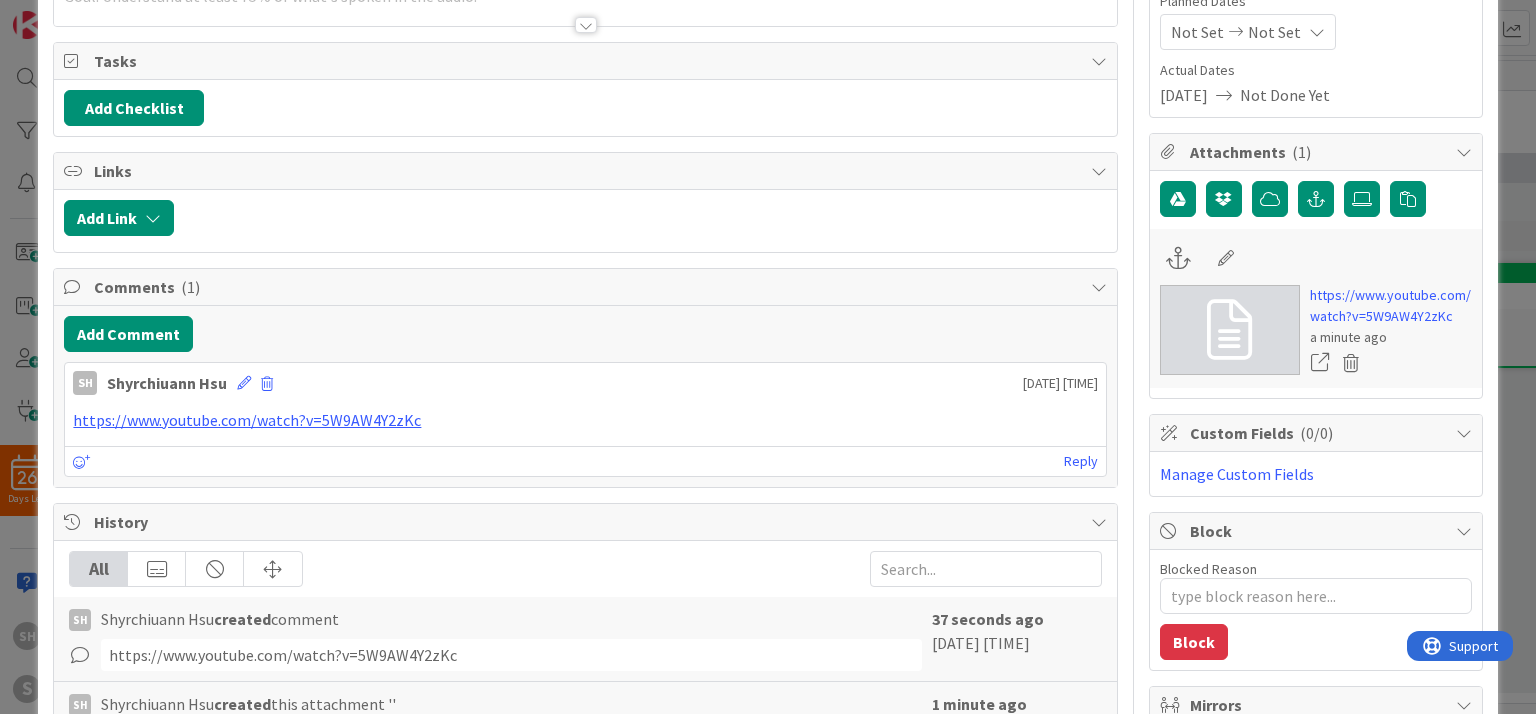 scroll, scrollTop: 200, scrollLeft: 0, axis: vertical 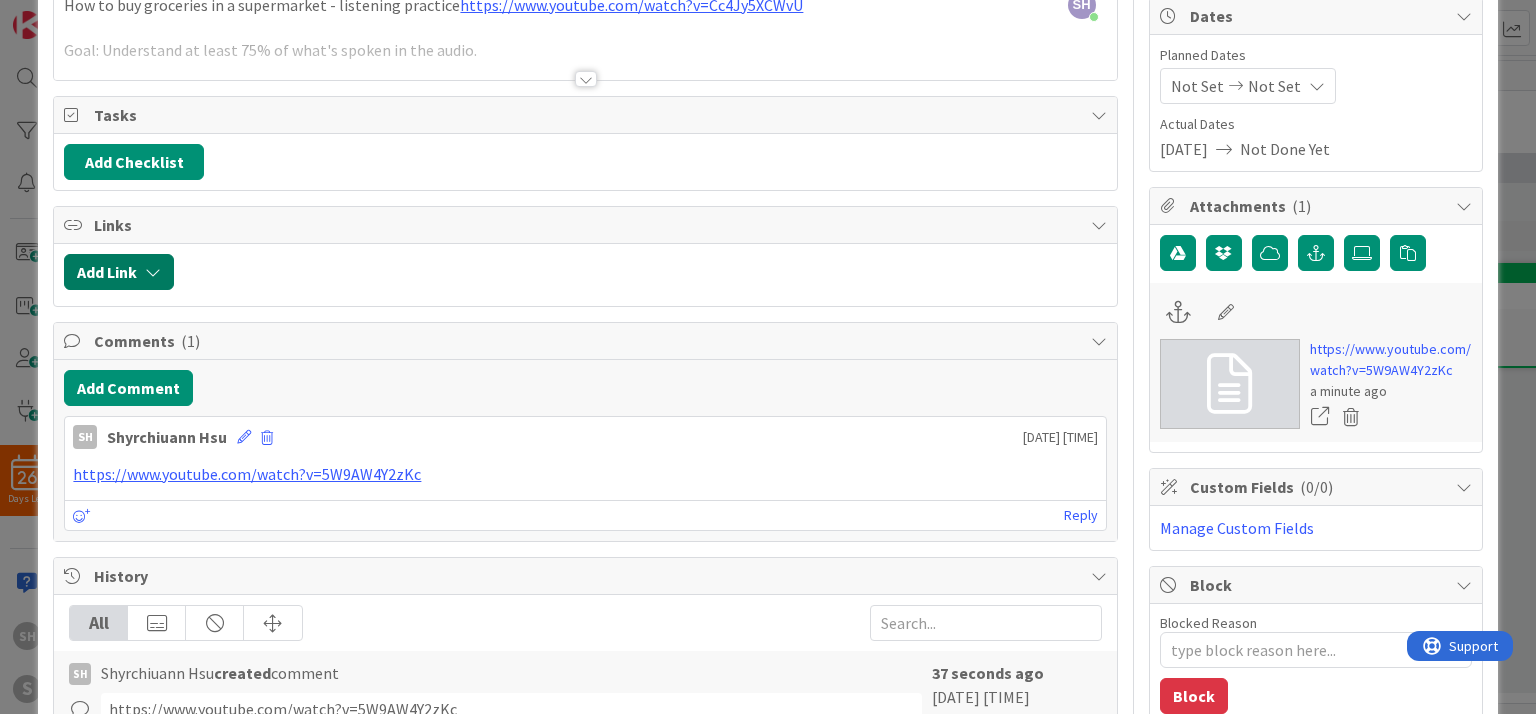 click at bounding box center (153, 272) 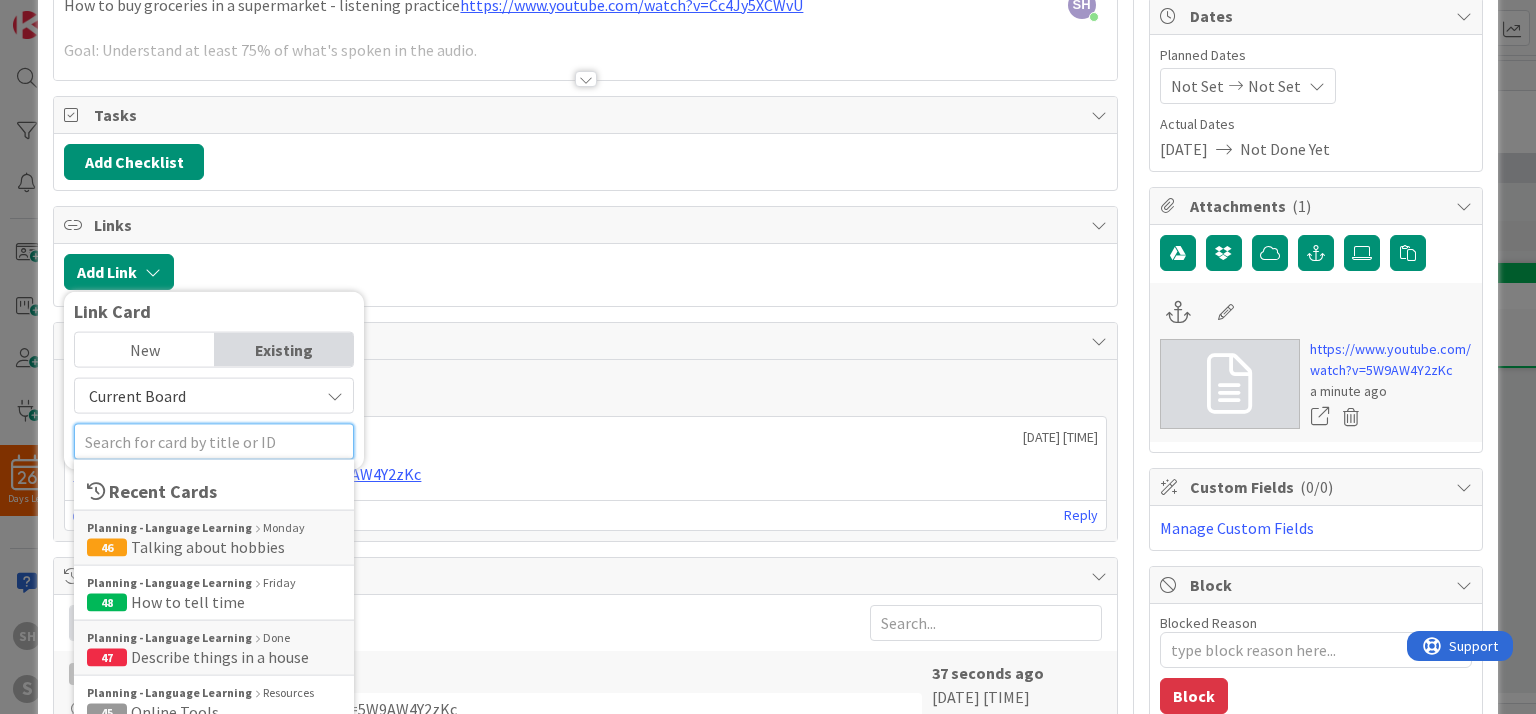 click at bounding box center [214, 442] 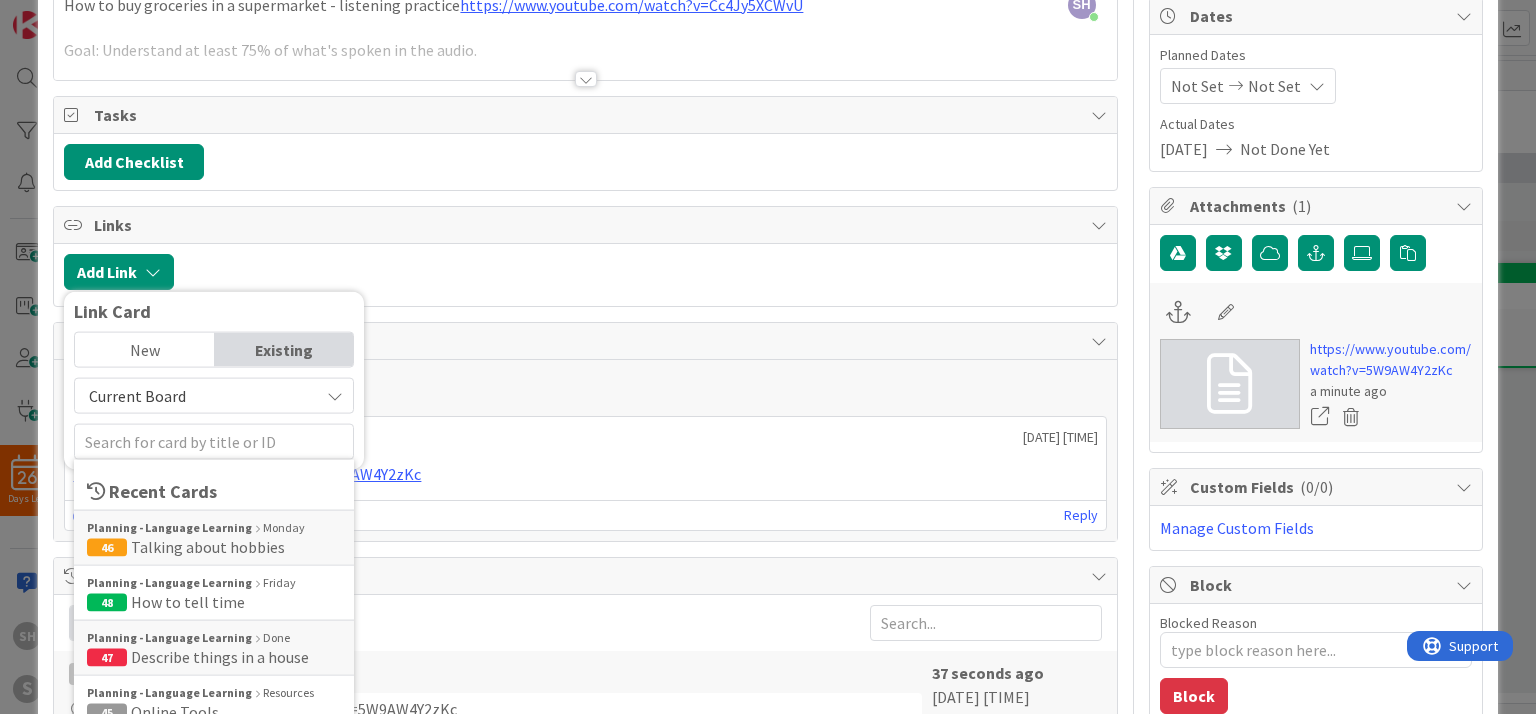 click on "Planning - Language Learning" at bounding box center [169, 528] 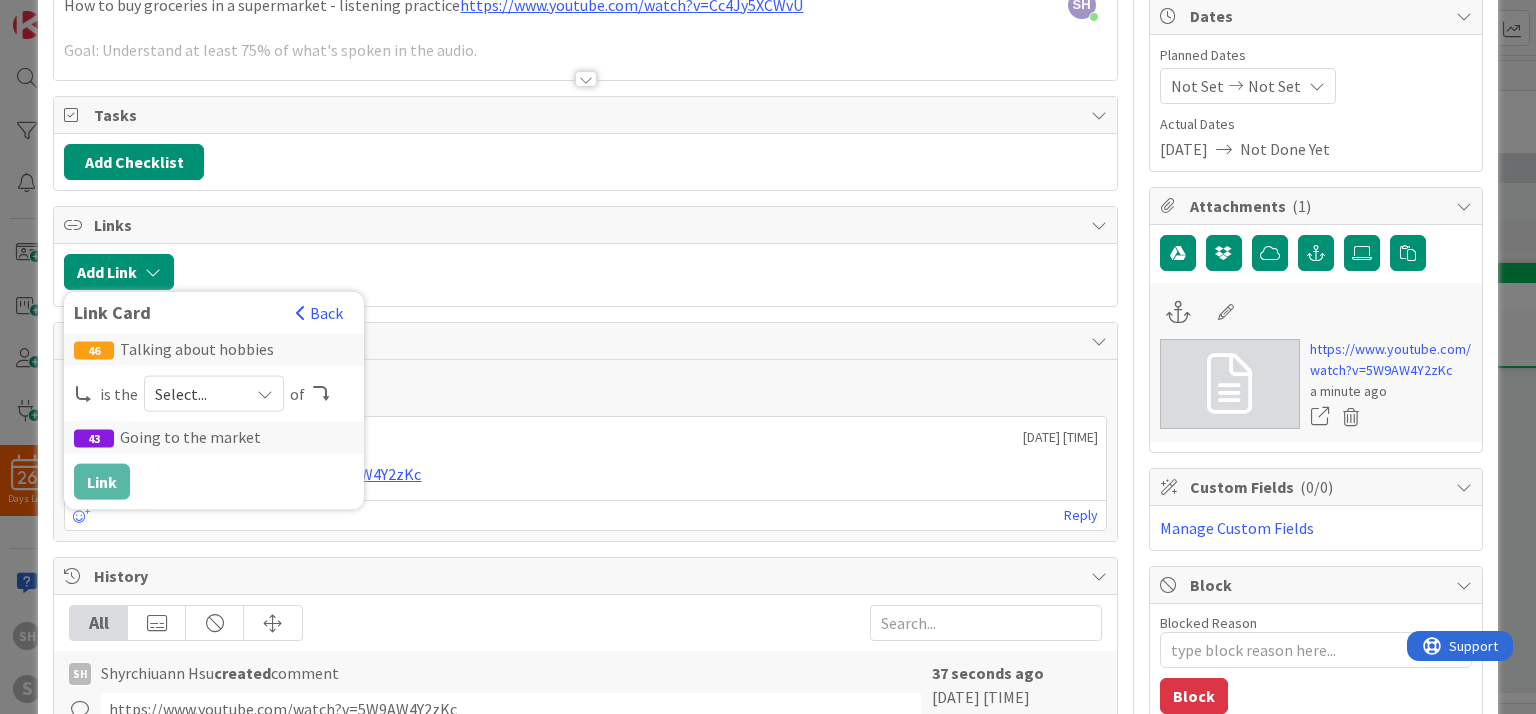 click on "43 Going to the market" at bounding box center [214, 438] 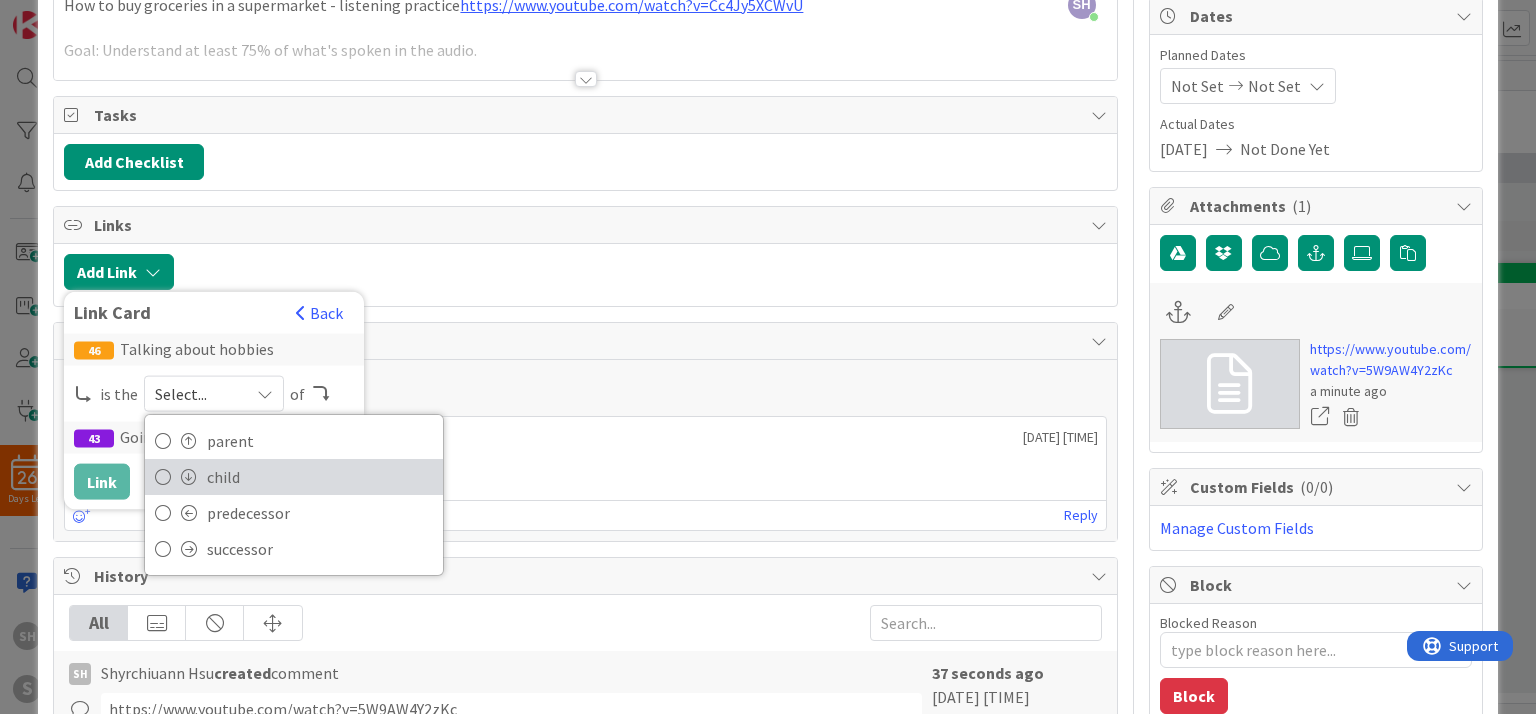 click on "child" at bounding box center (320, 477) 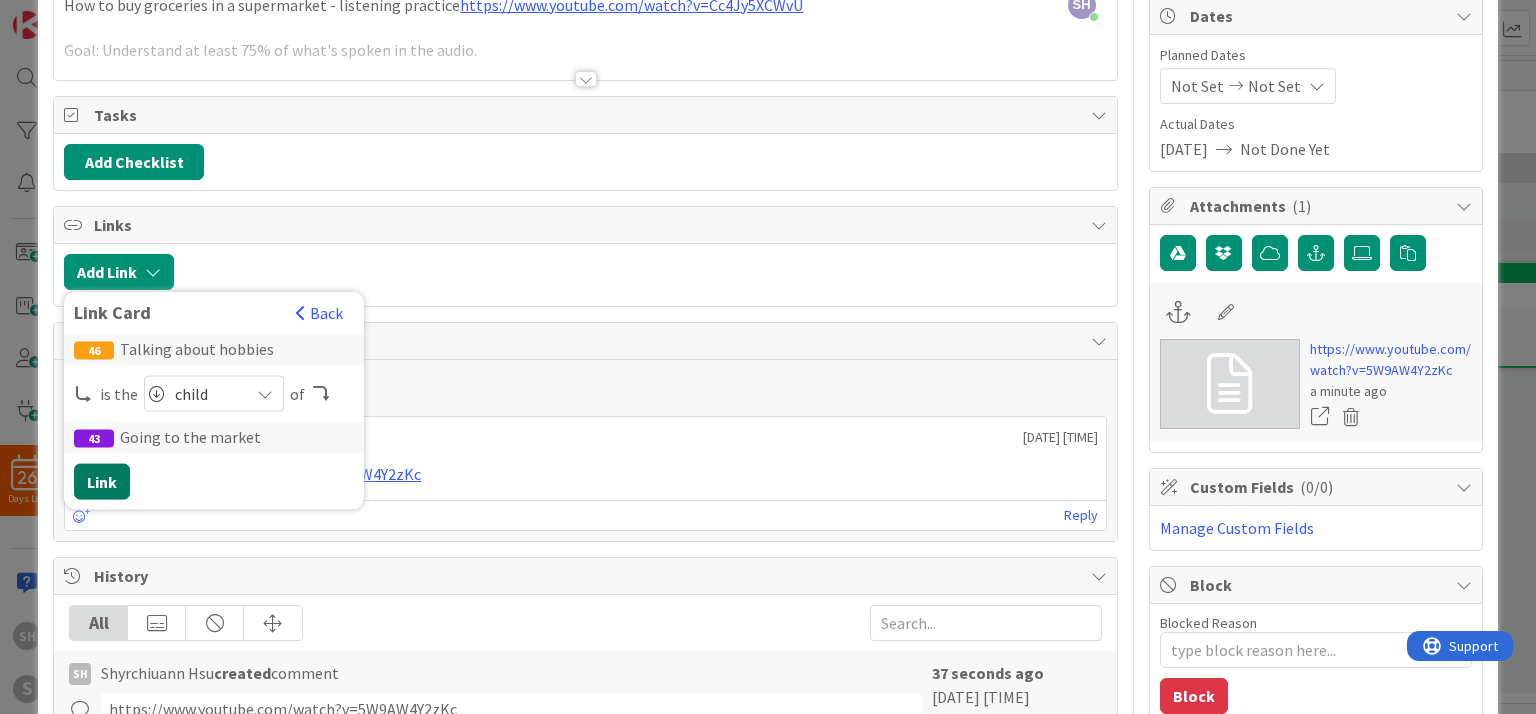 click on "Link" at bounding box center (102, 482) 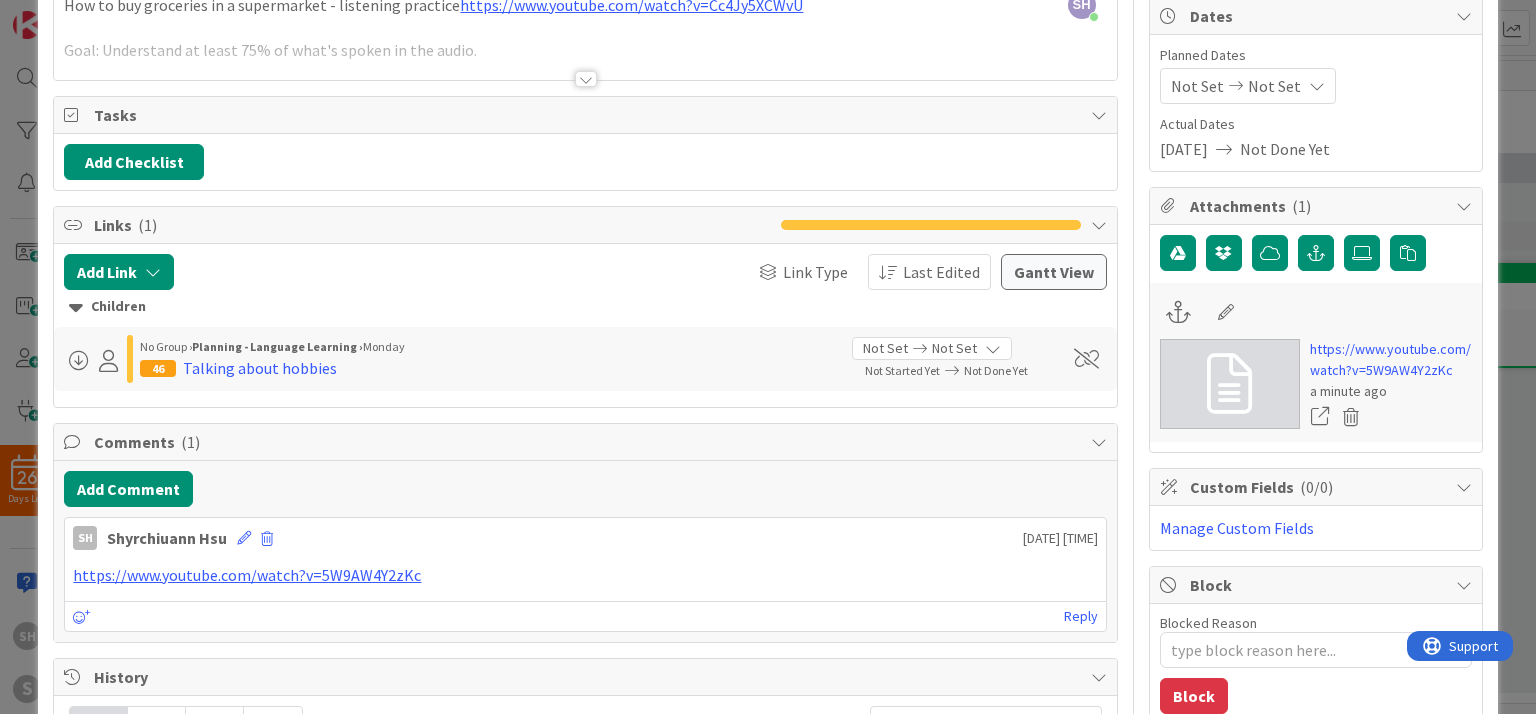 type on "x" 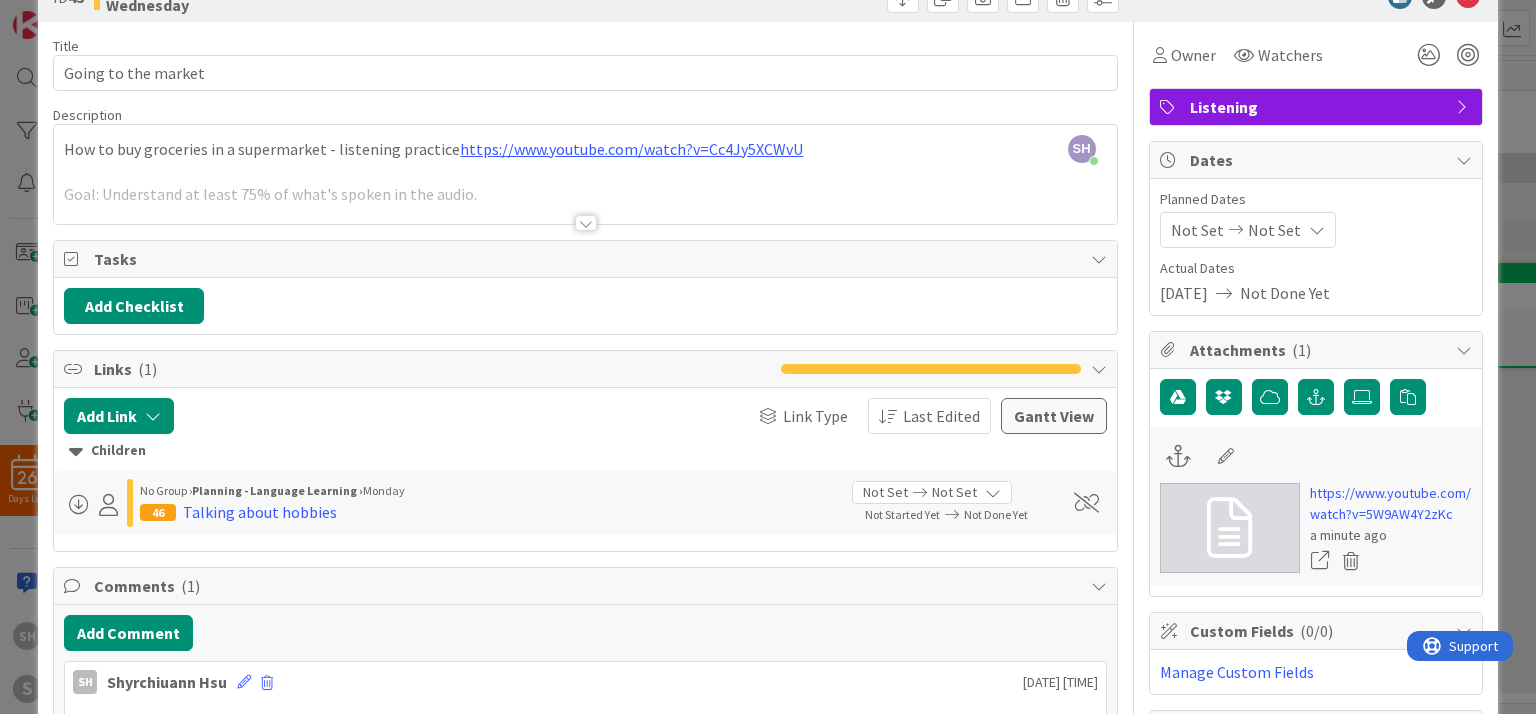 scroll, scrollTop: 0, scrollLeft: 0, axis: both 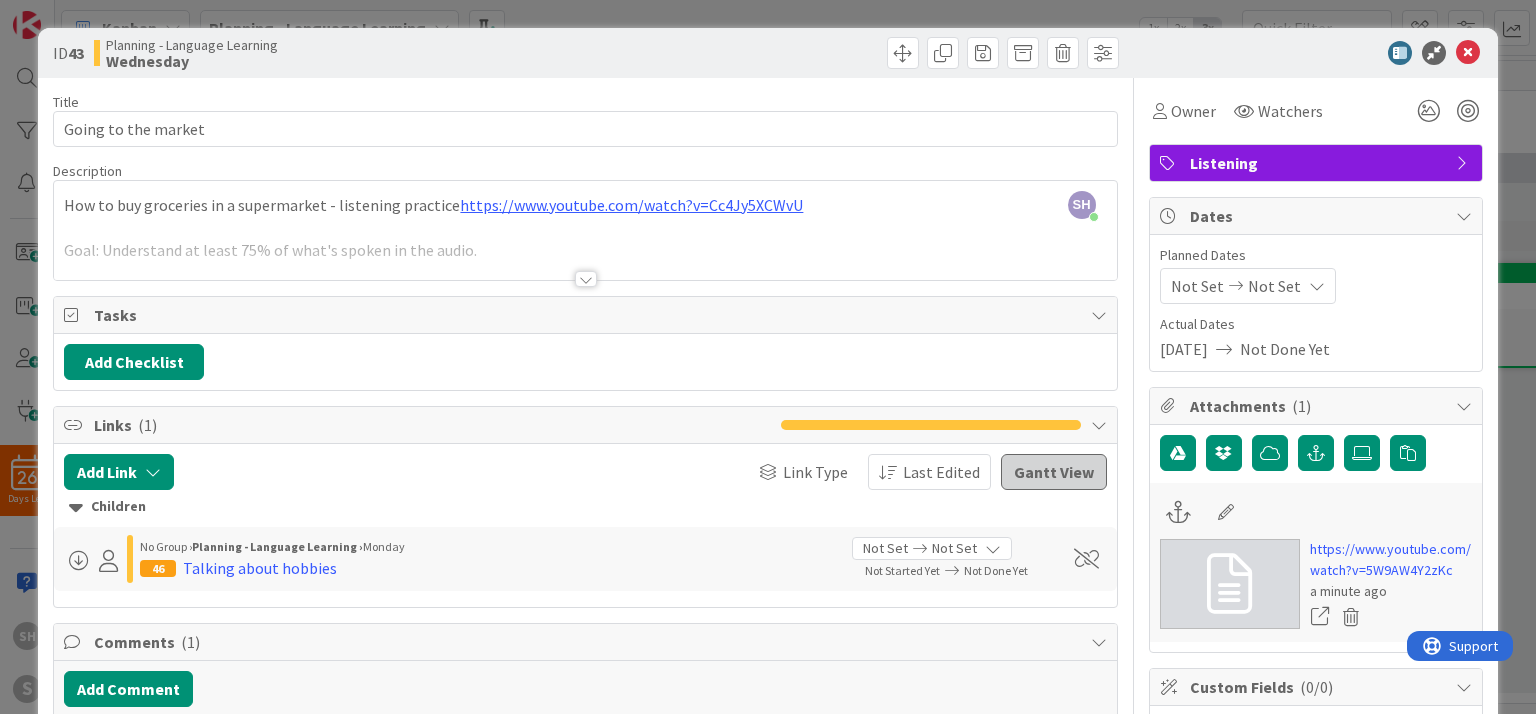 click on "Gantt View" at bounding box center (1054, 472) 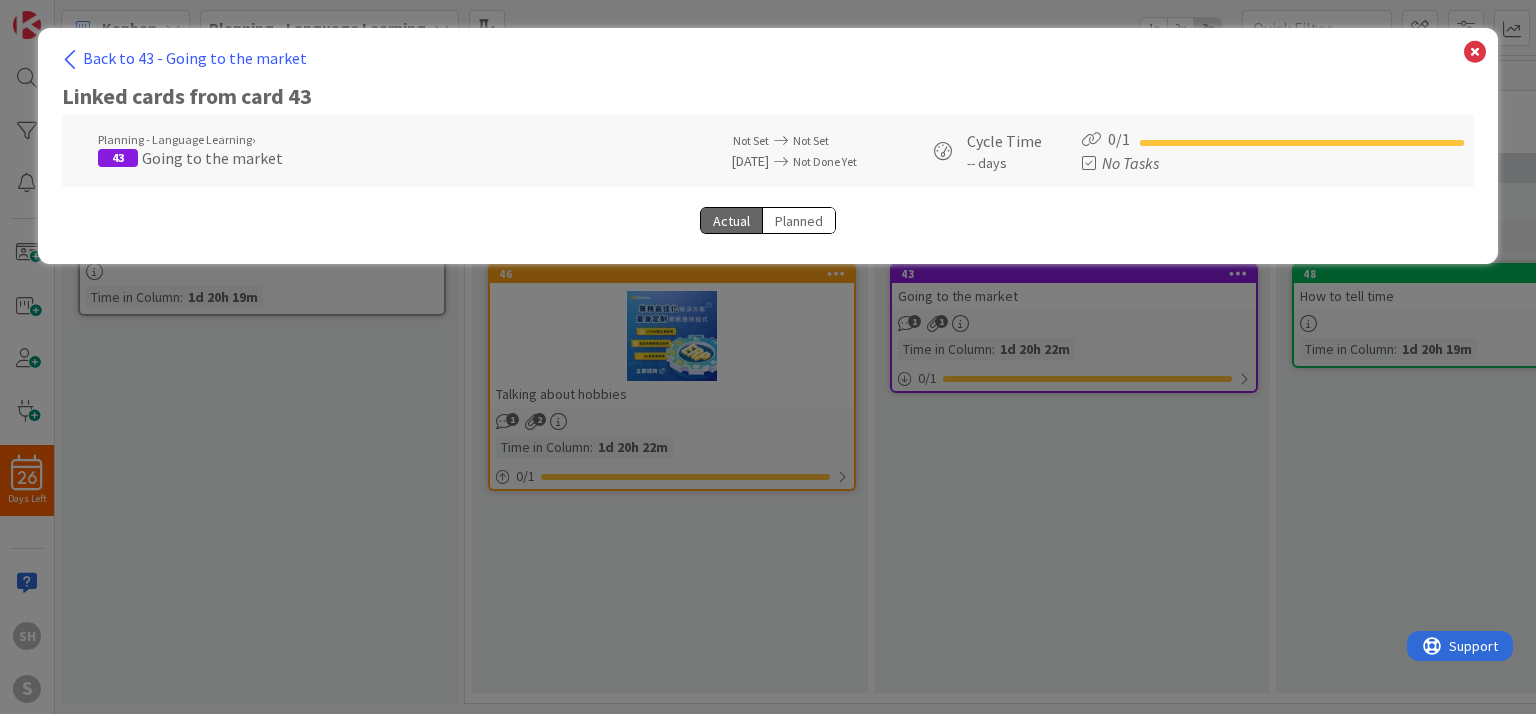 scroll, scrollTop: 0, scrollLeft: 0, axis: both 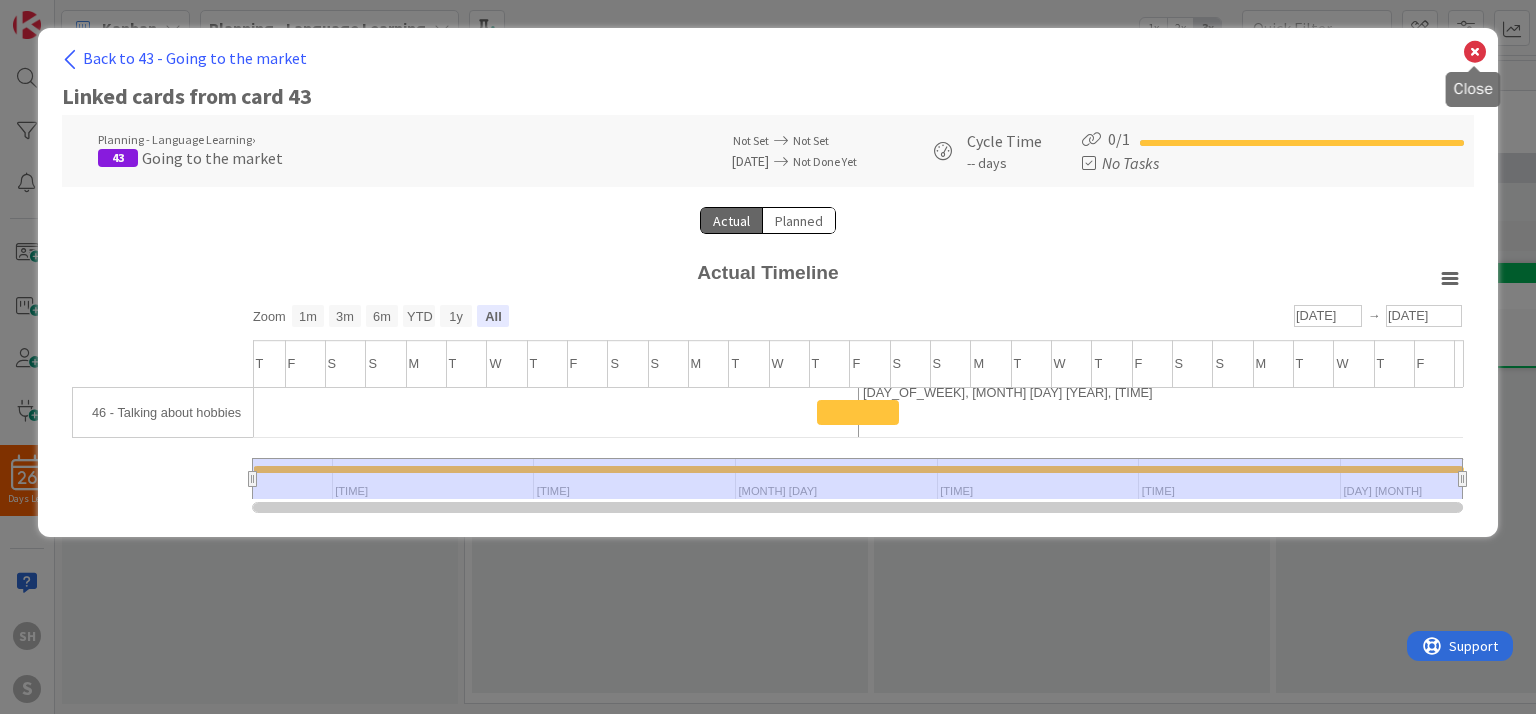 click at bounding box center [1475, 52] 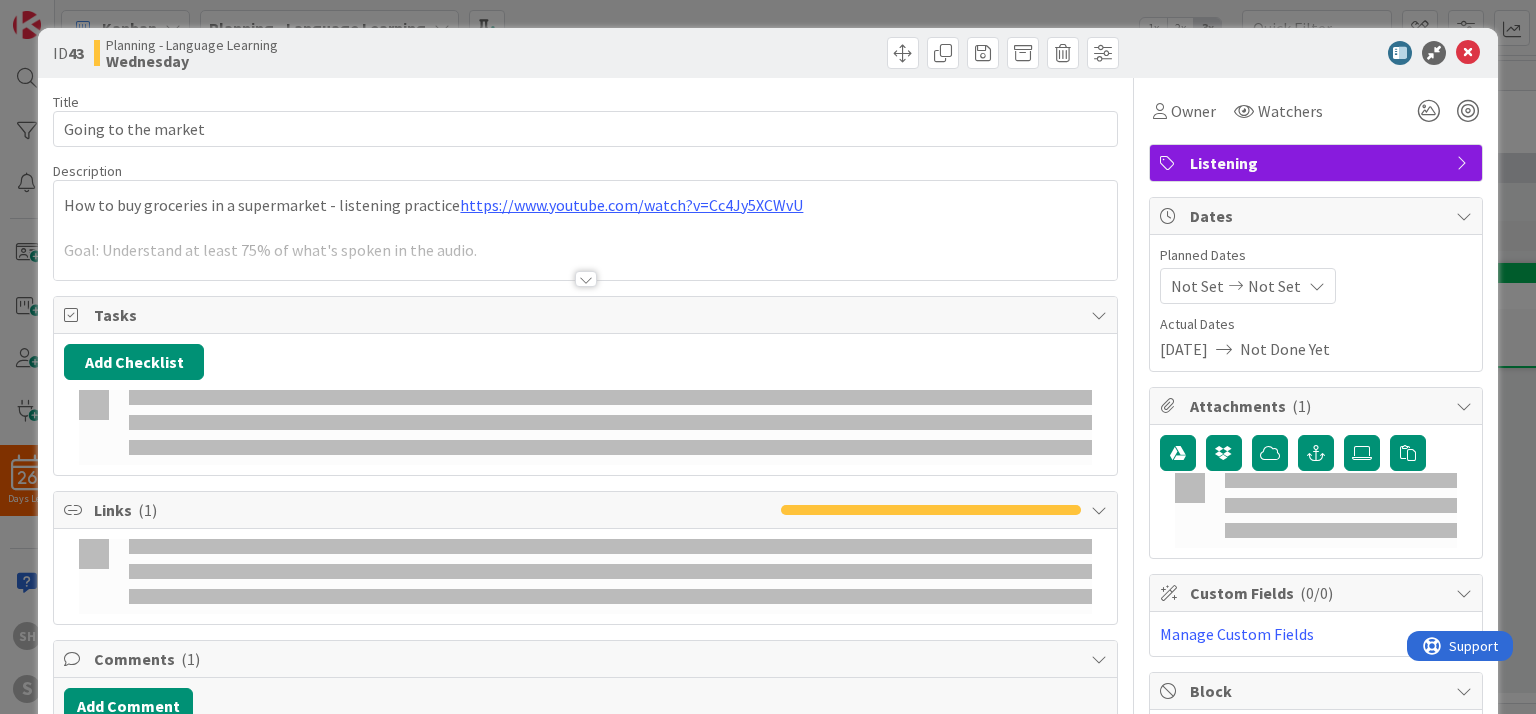 scroll, scrollTop: 0, scrollLeft: 0, axis: both 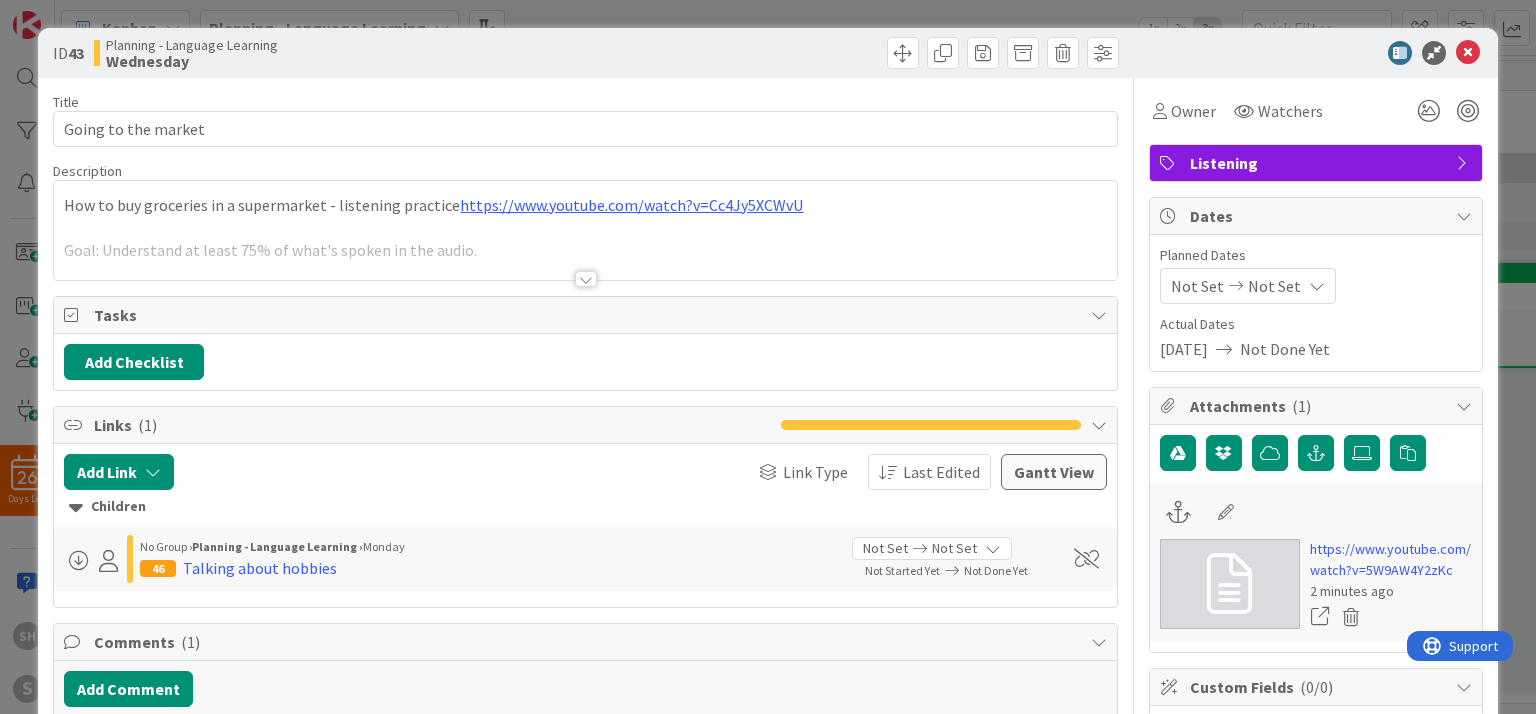 type on "x" 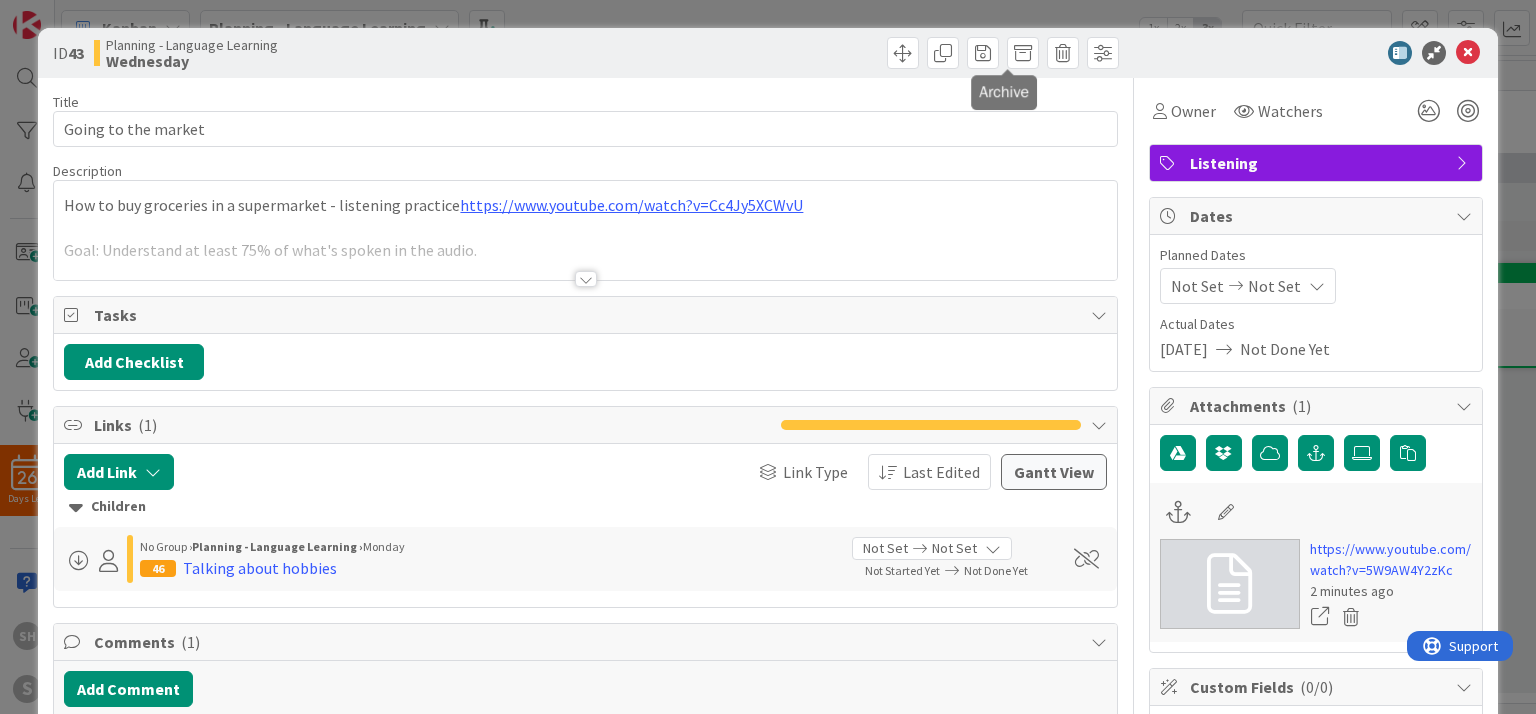 scroll, scrollTop: 0, scrollLeft: 0, axis: both 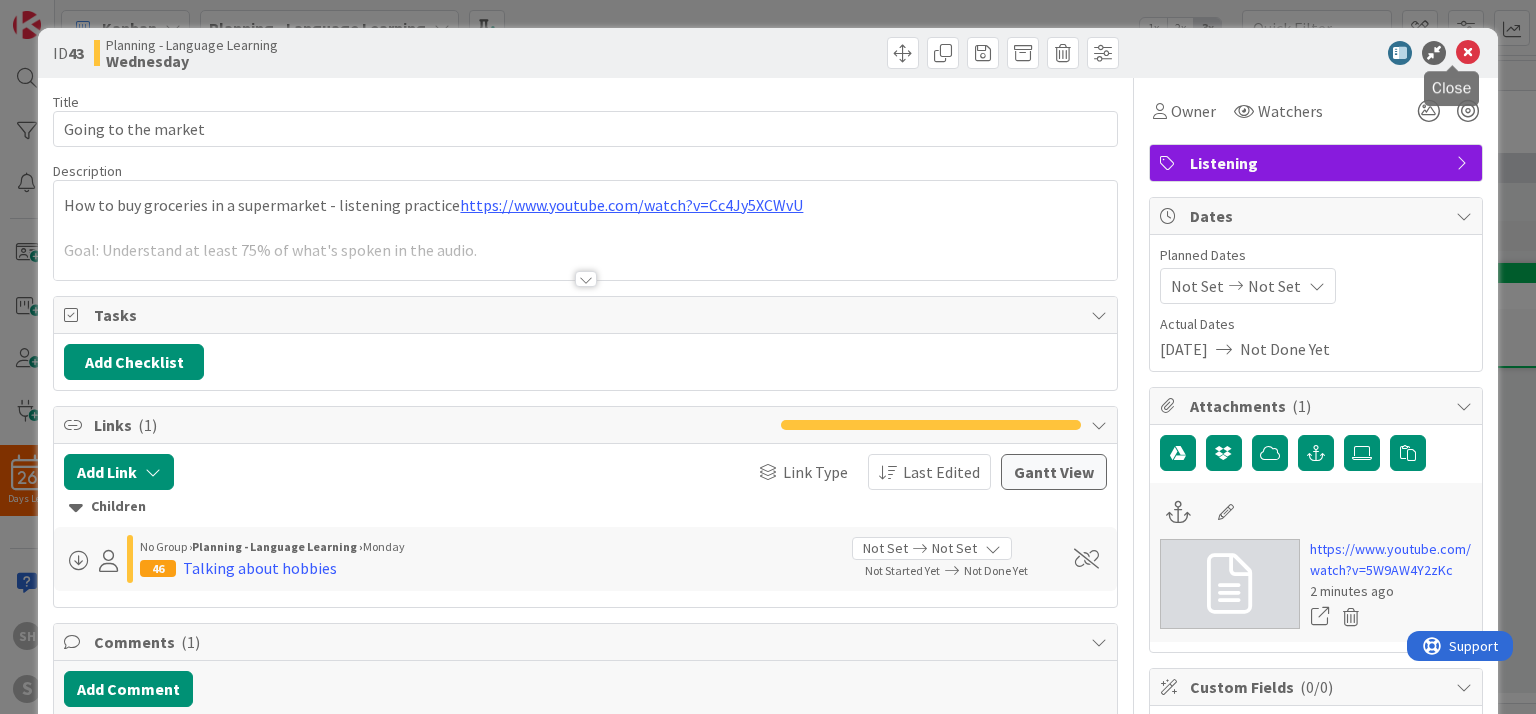 click at bounding box center [1468, 53] 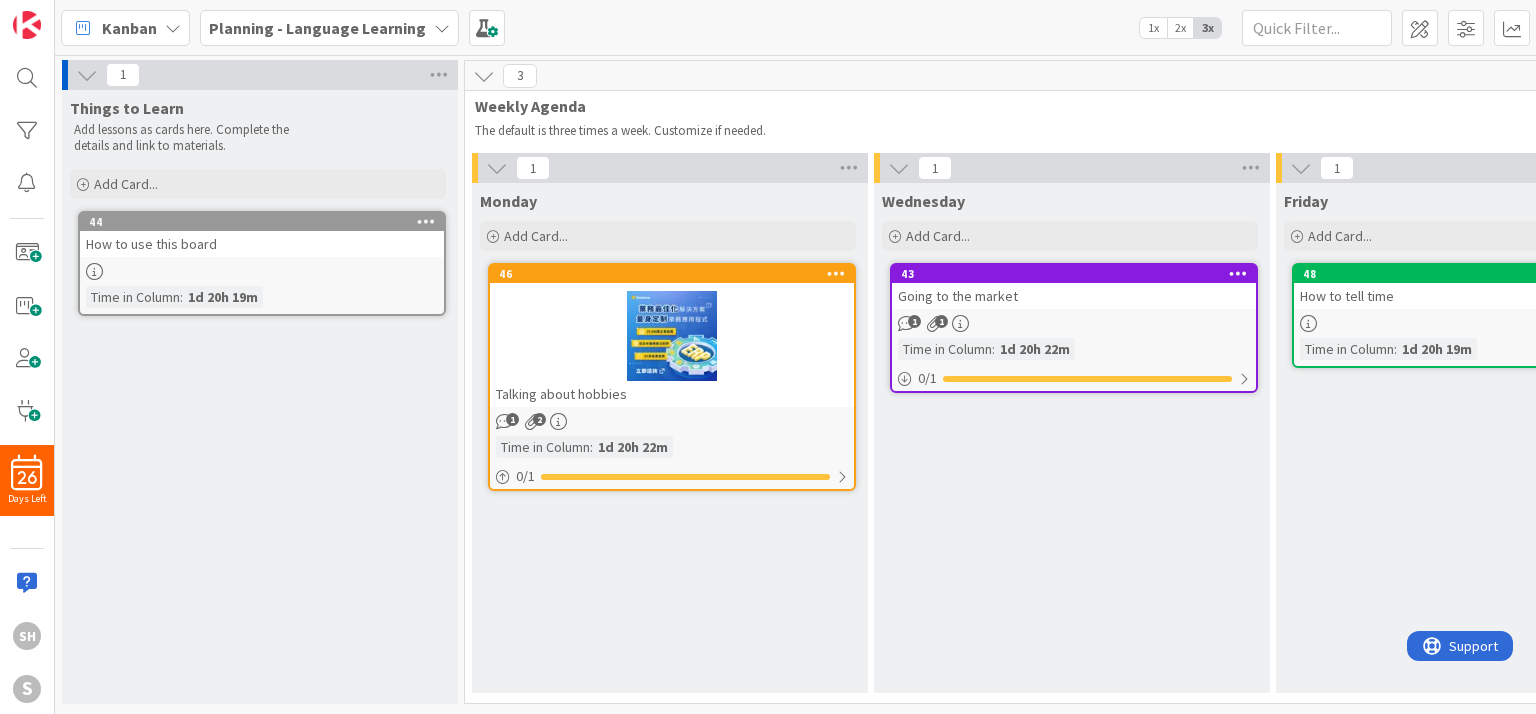 scroll, scrollTop: 0, scrollLeft: 0, axis: both 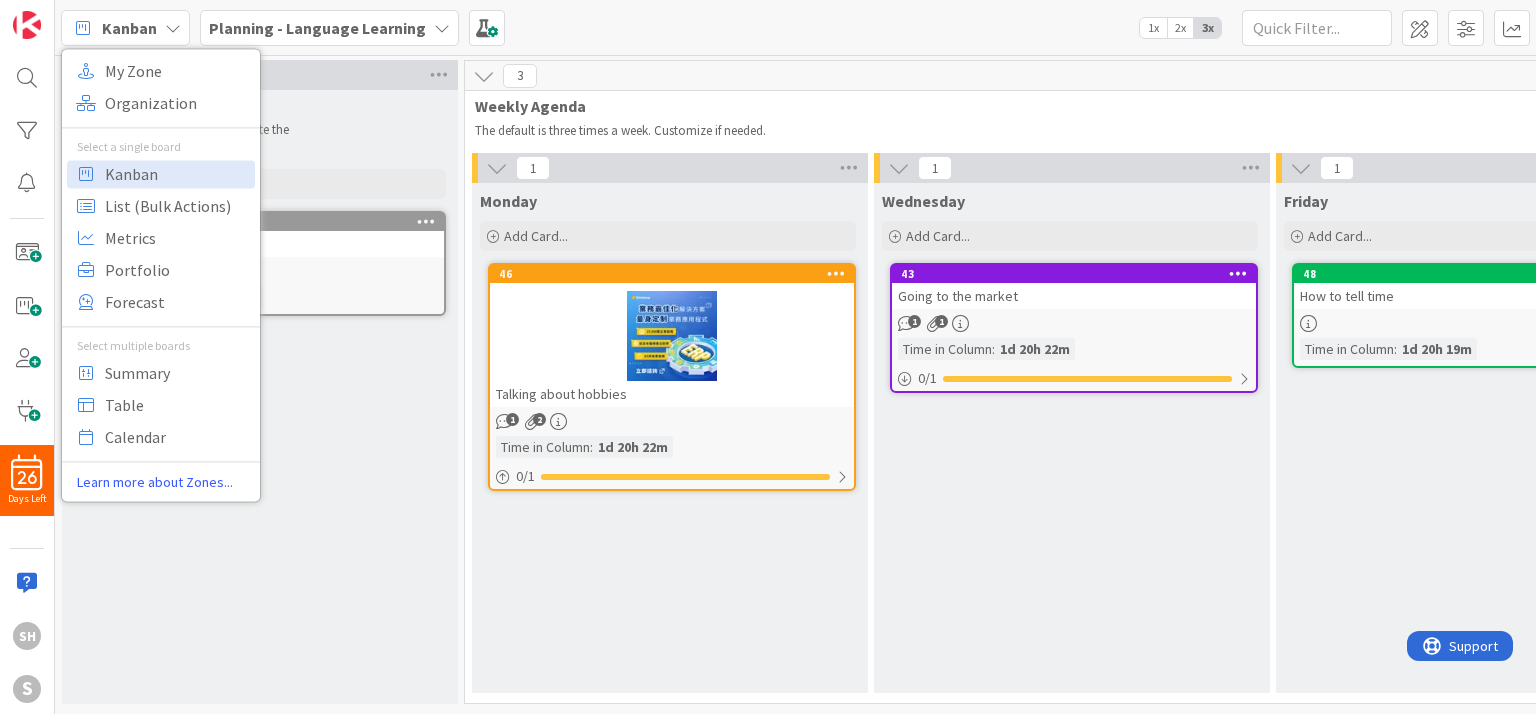 click on "Planning - Language Learning" at bounding box center (317, 28) 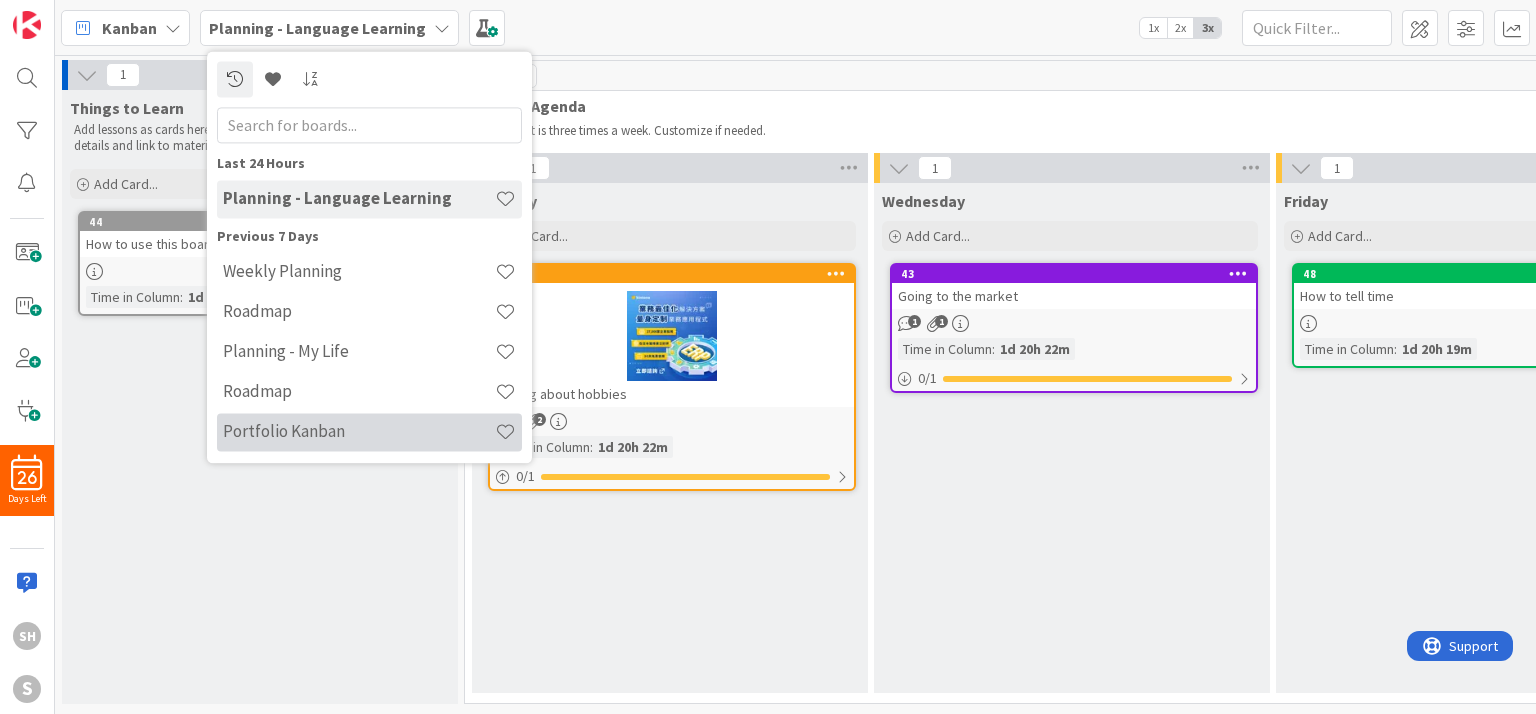 click on "Portfolio Kanban" at bounding box center [359, 432] 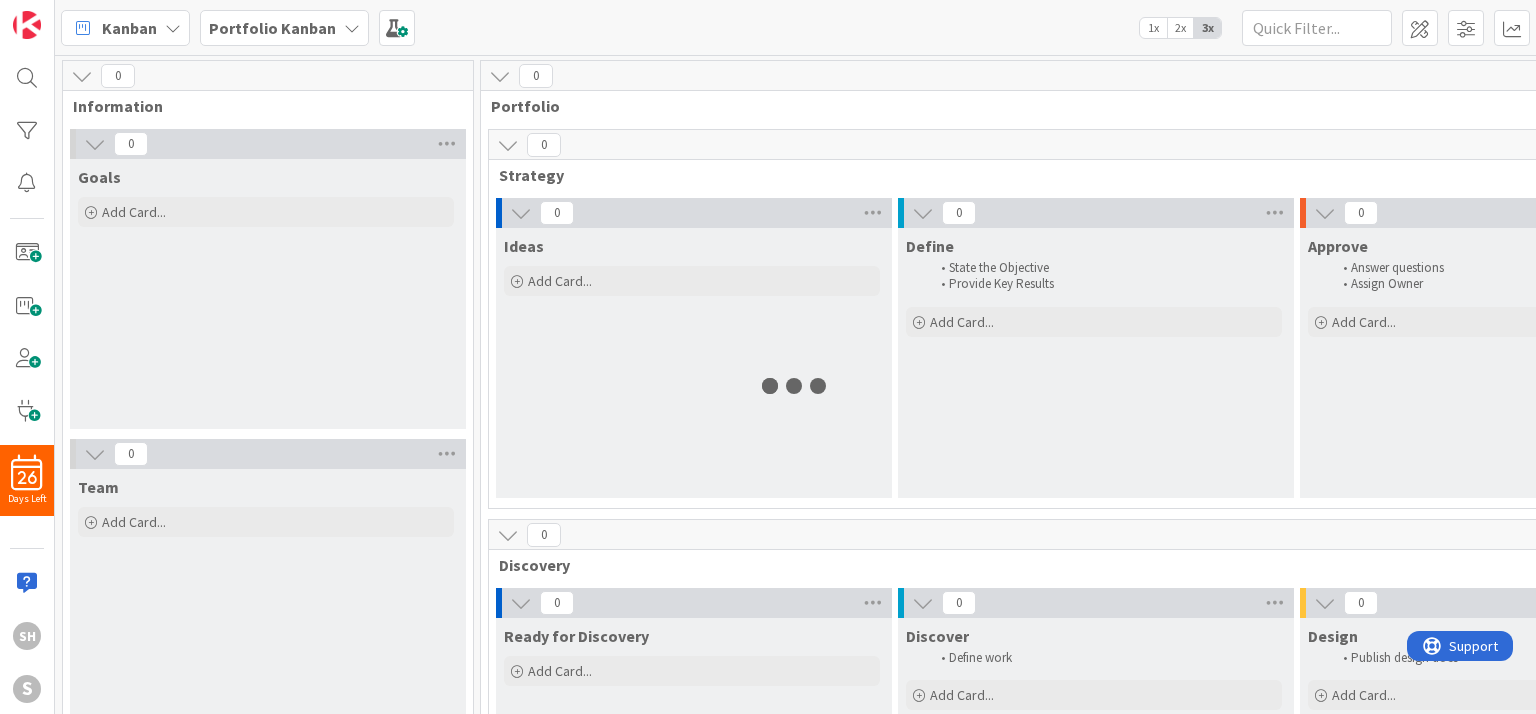 scroll, scrollTop: 0, scrollLeft: 0, axis: both 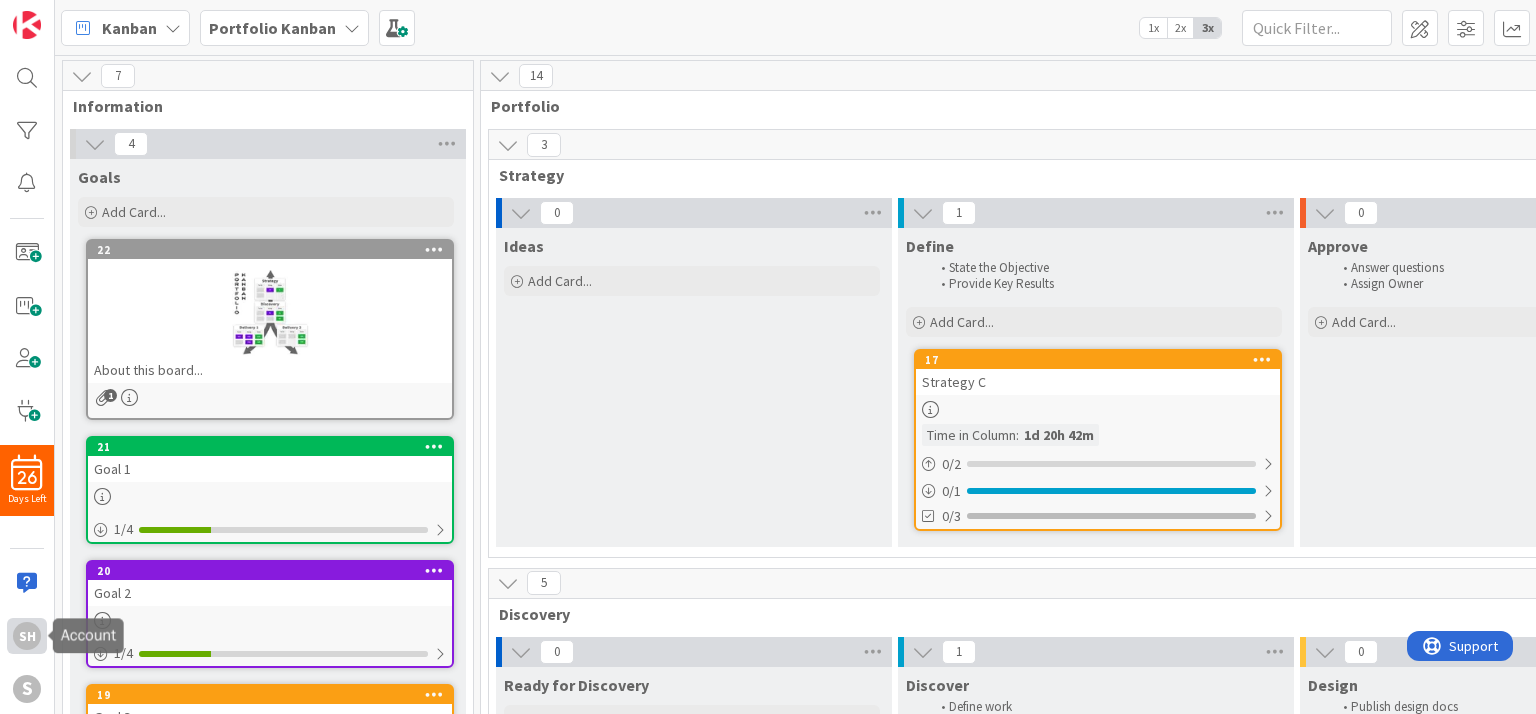 click on "SH" at bounding box center (27, 636) 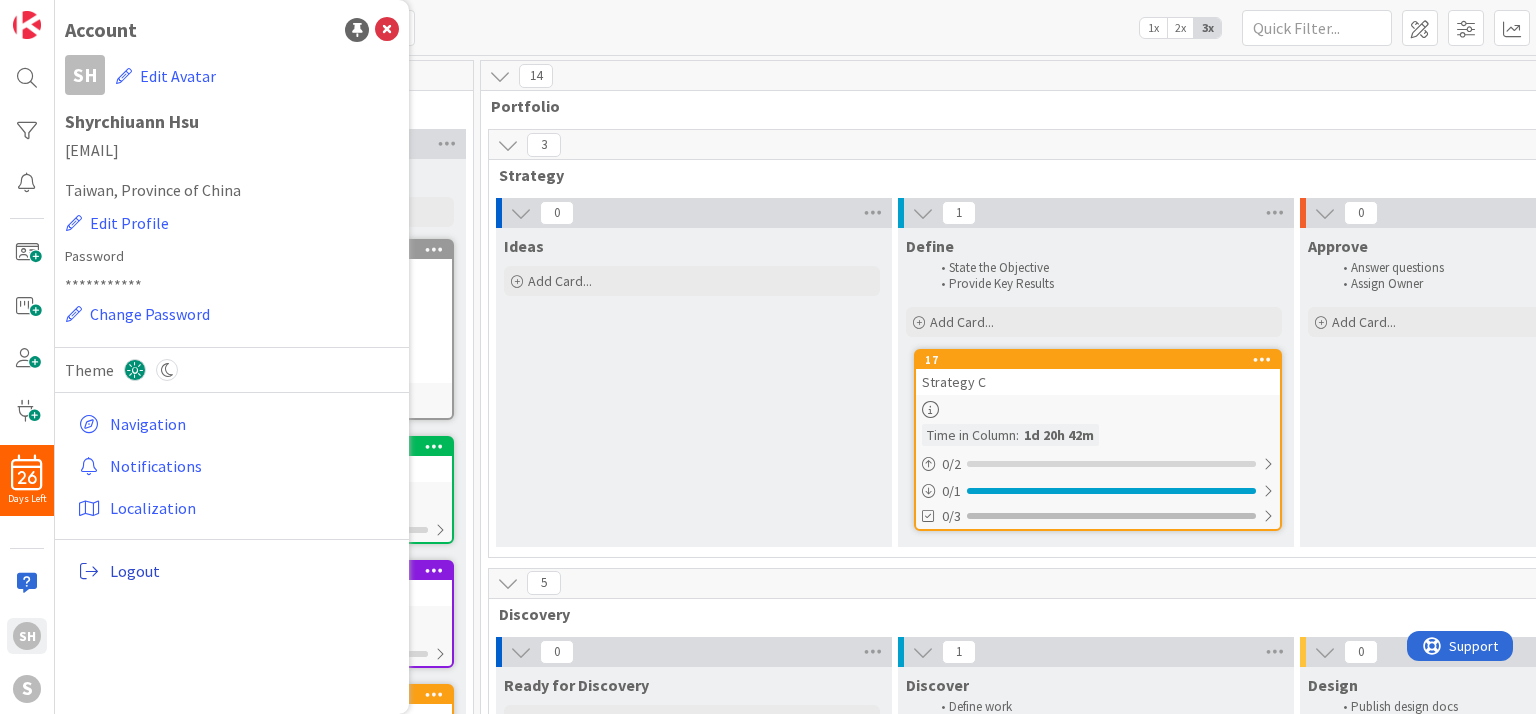 click on "Logout" at bounding box center [250, 571] 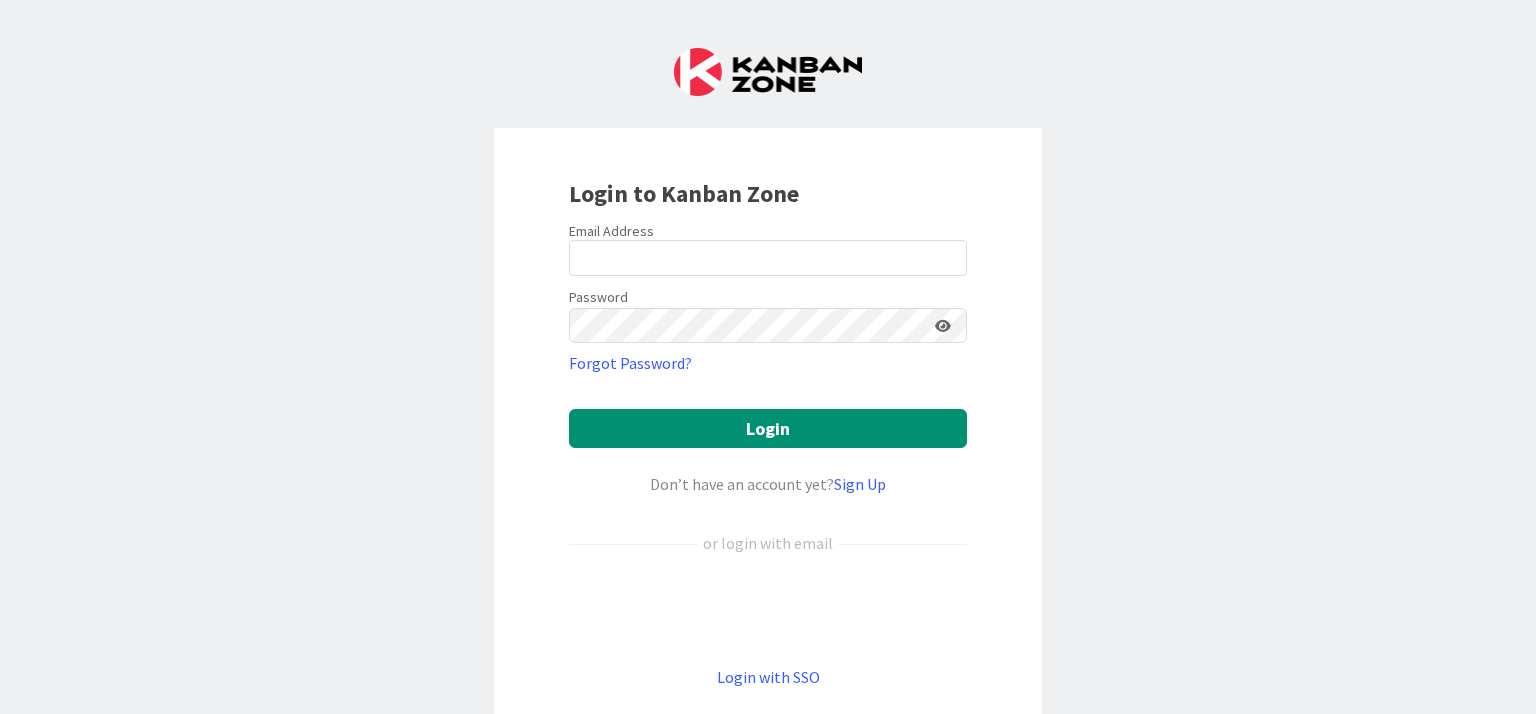 scroll, scrollTop: 0, scrollLeft: 0, axis: both 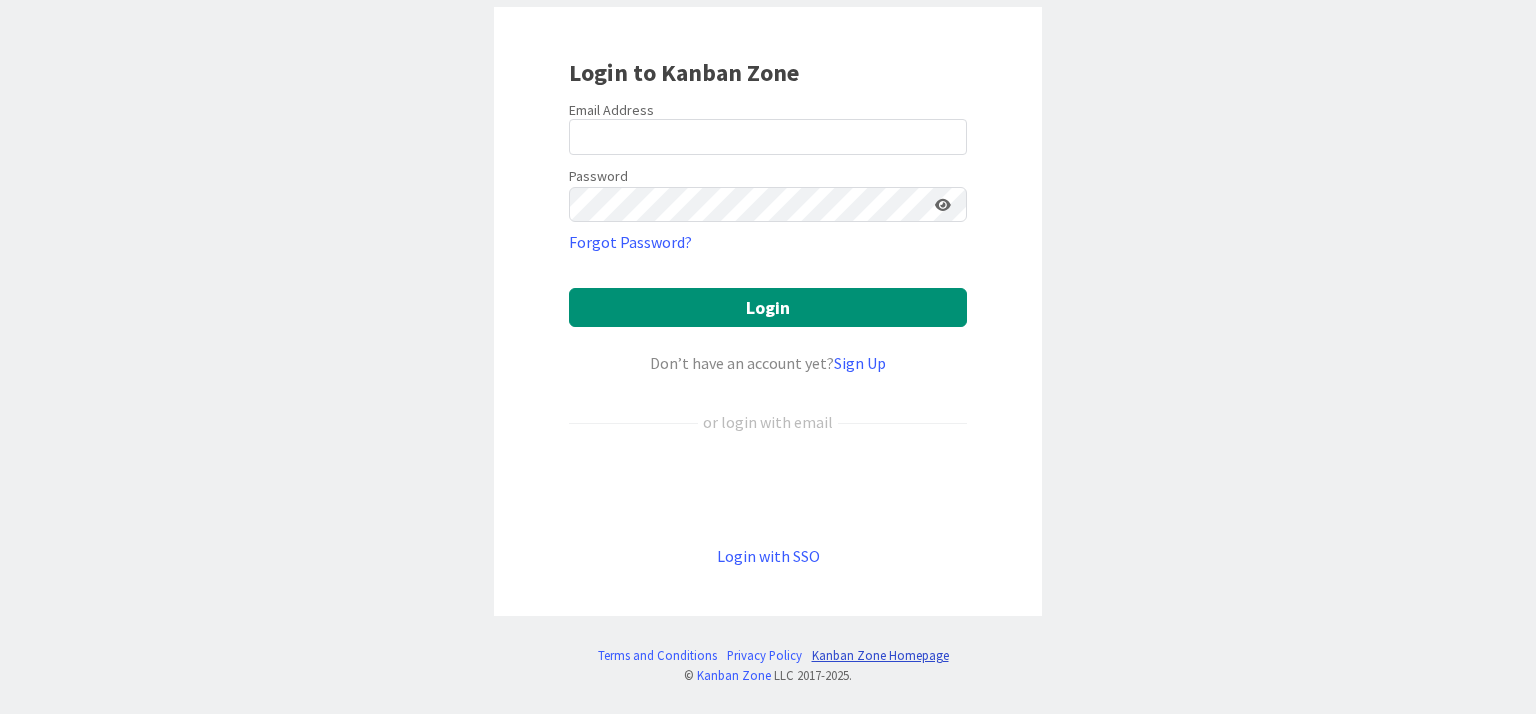 click on "Kanban Zone Homepage" at bounding box center [880, 655] 